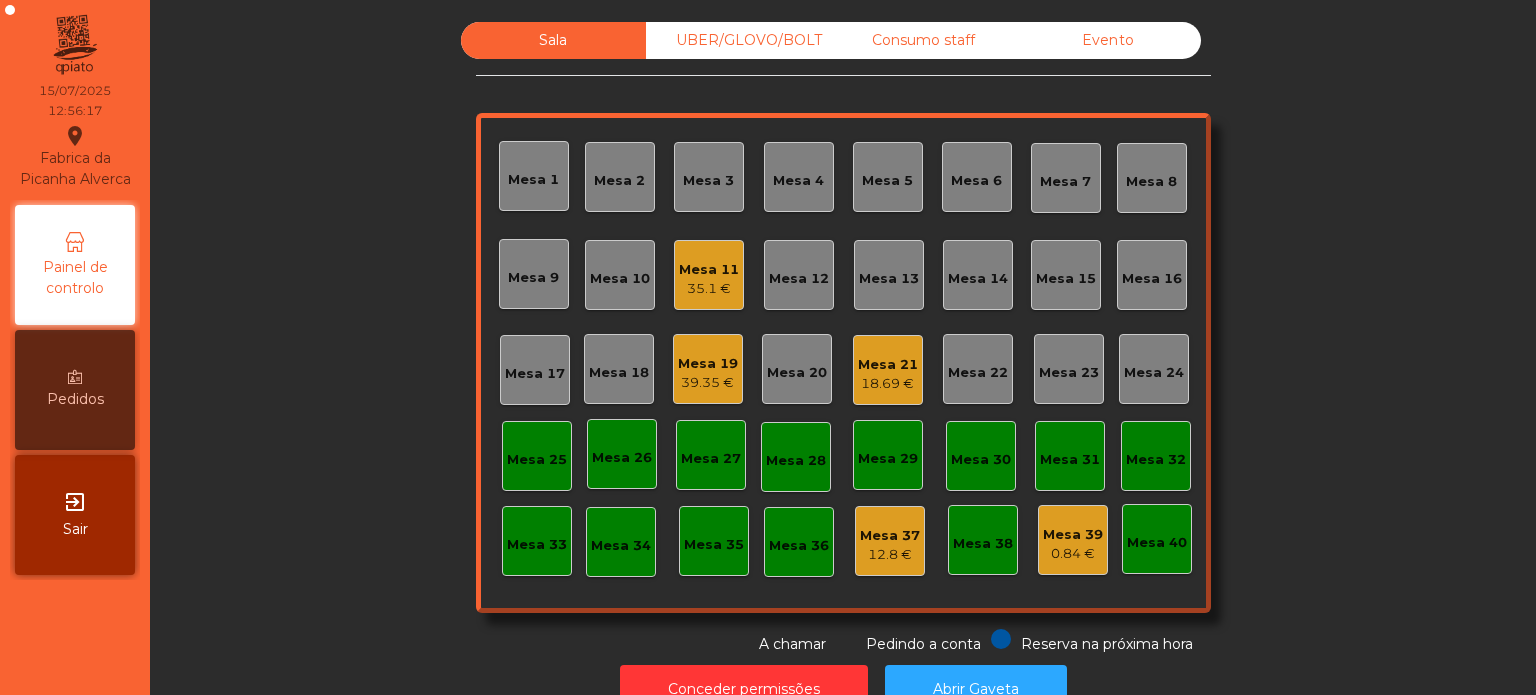 scroll, scrollTop: 0, scrollLeft: 0, axis: both 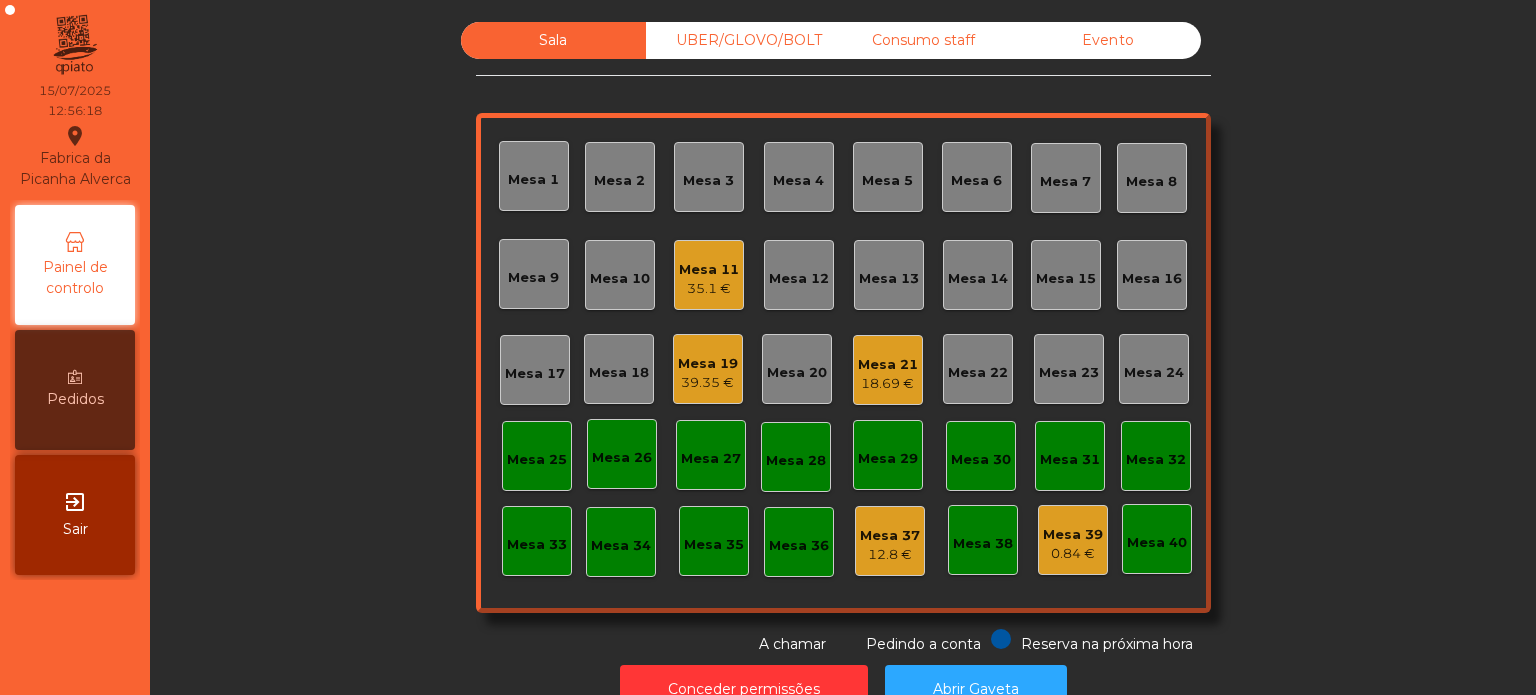 click on "39.35 €" 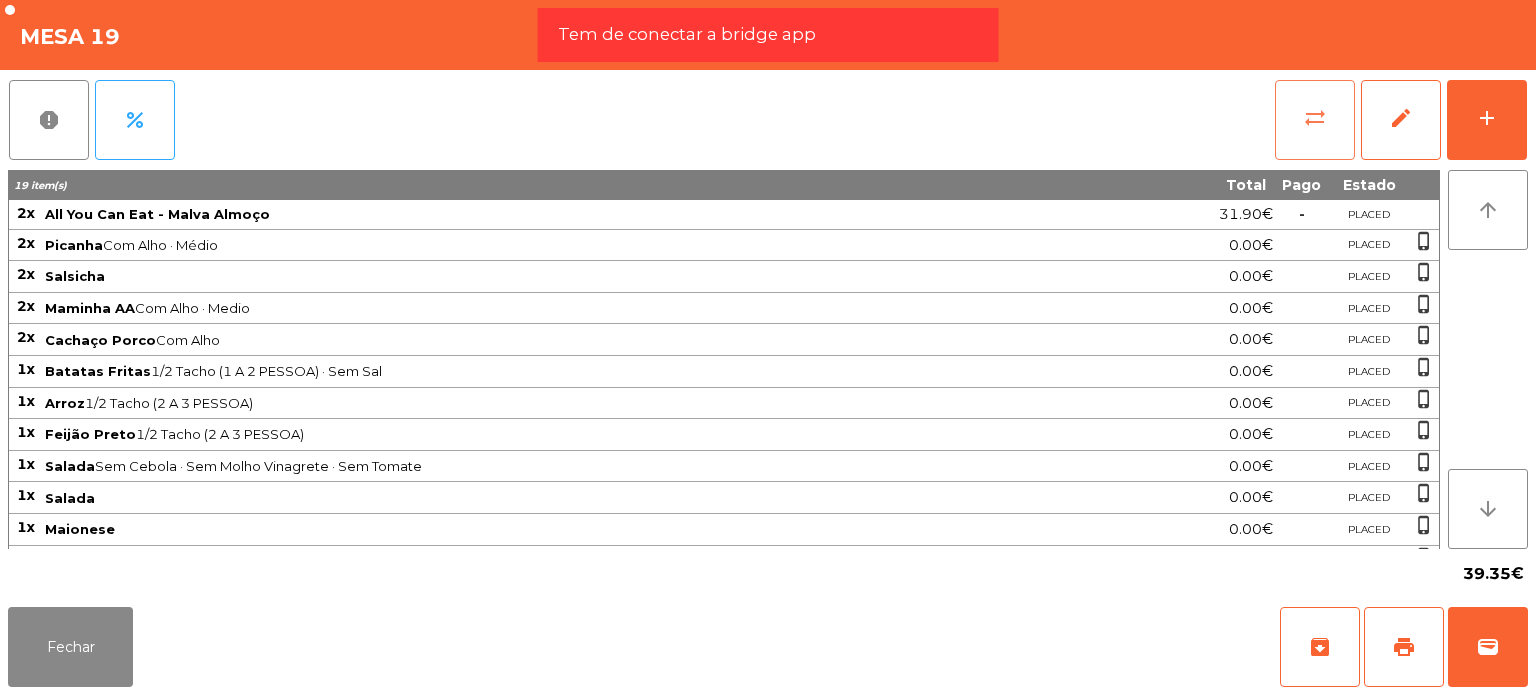 click on "sync_alt" 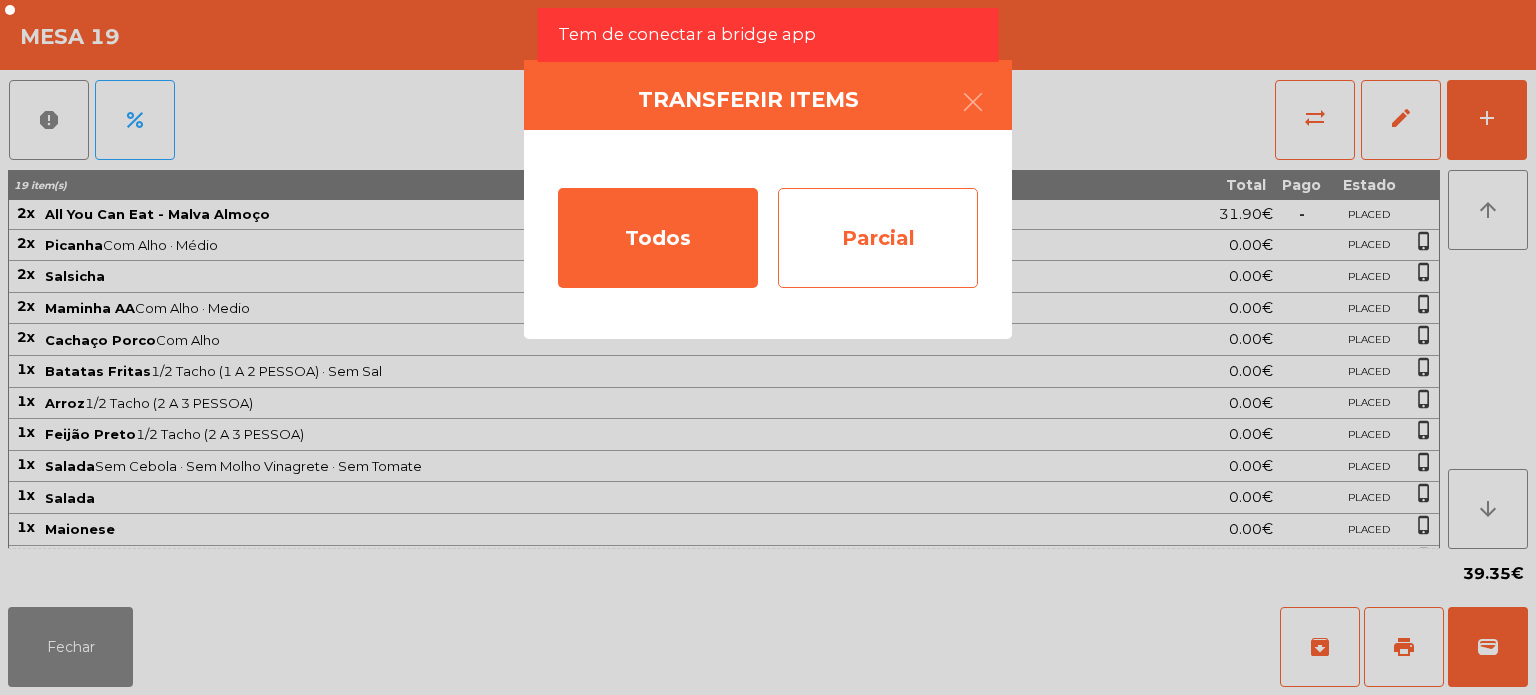click on "Parcial" 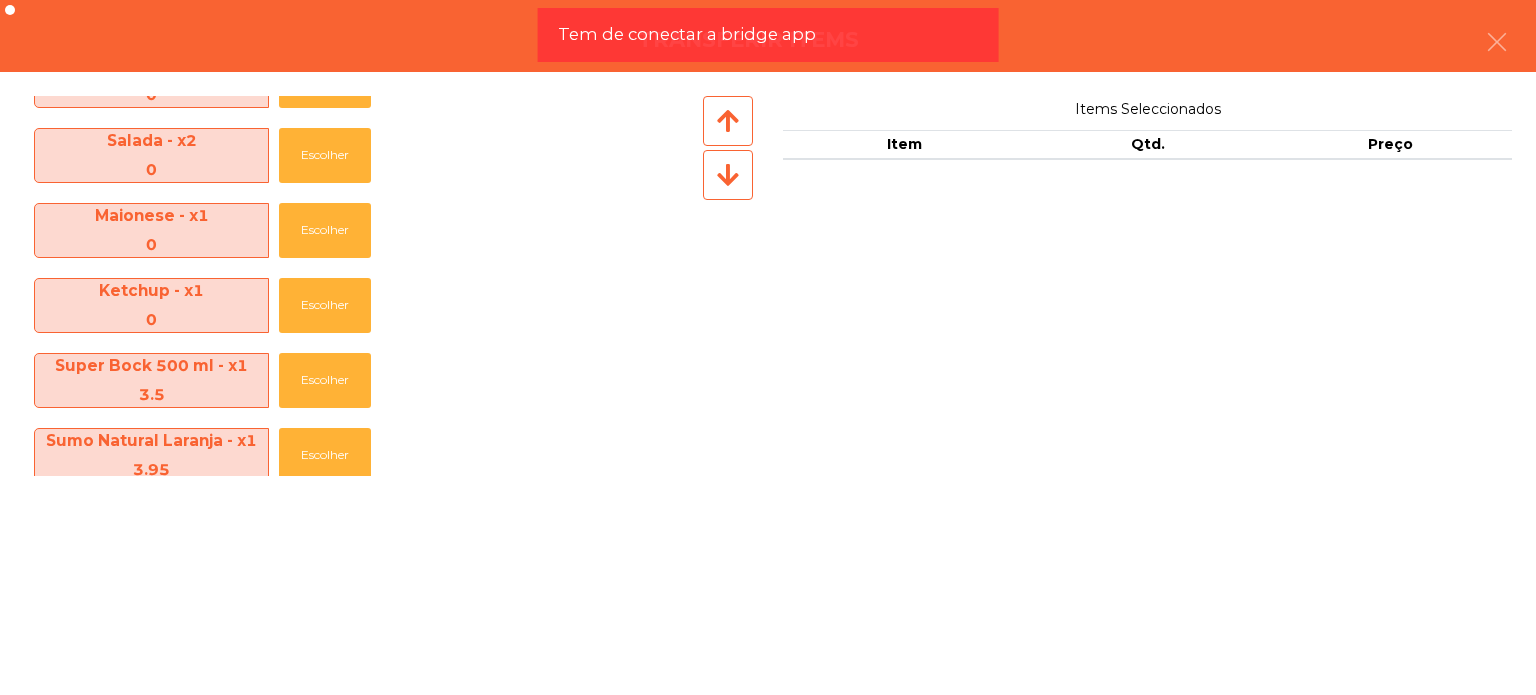 scroll, scrollTop: 595, scrollLeft: 0, axis: vertical 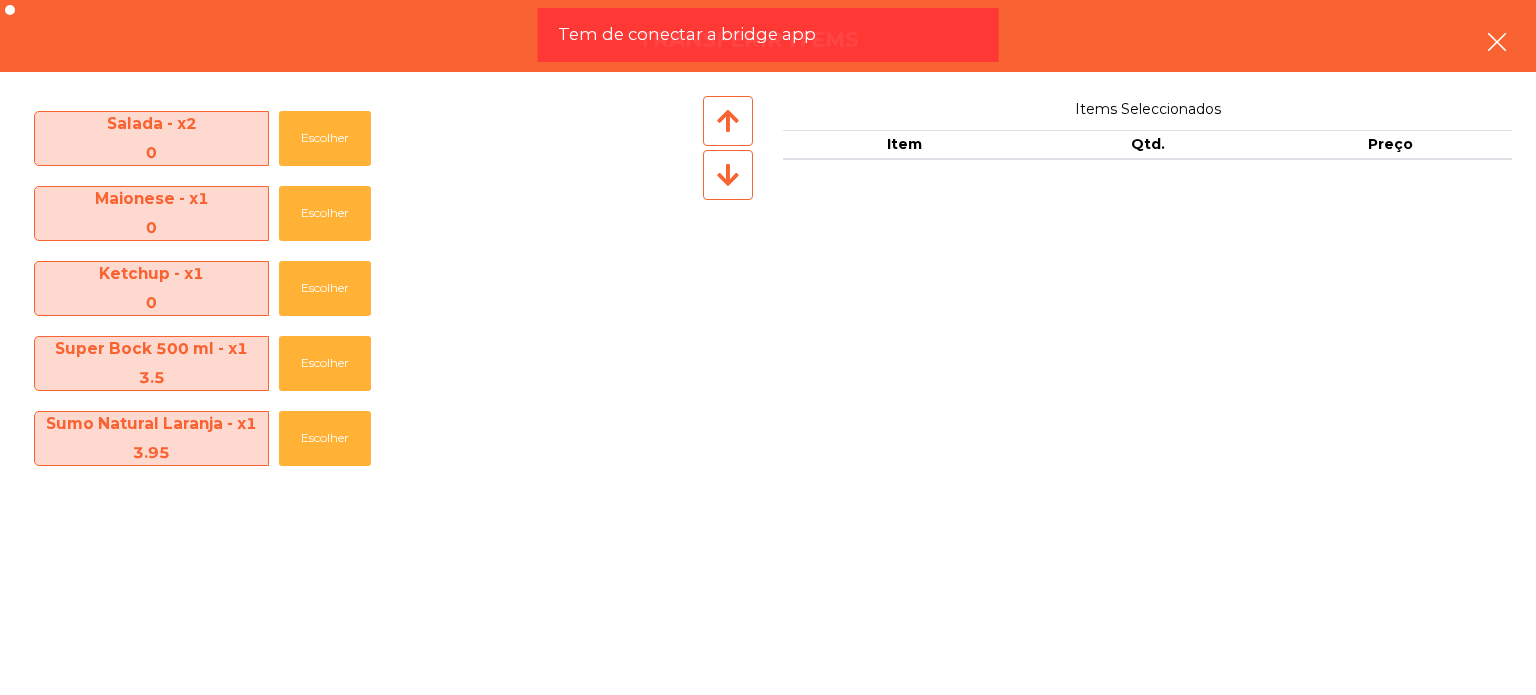 click 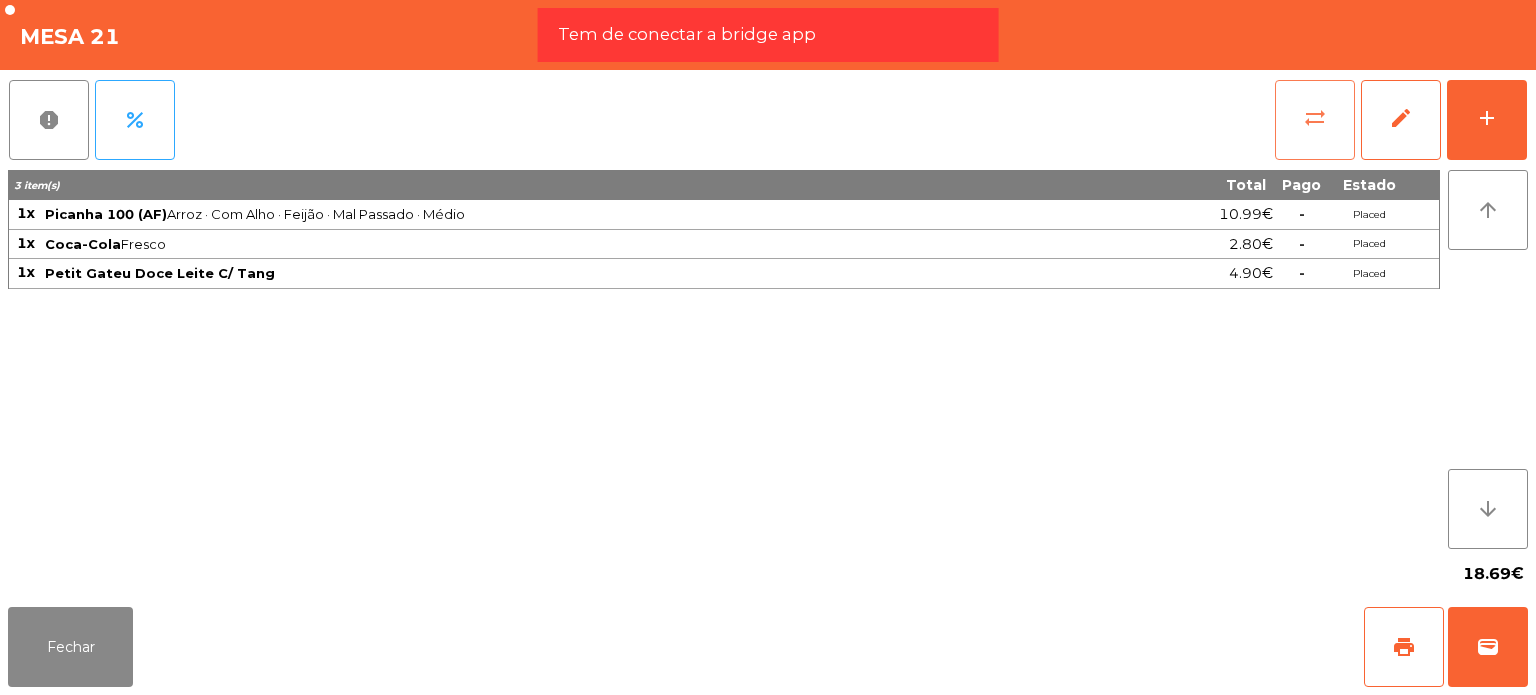 click on "sync_alt" 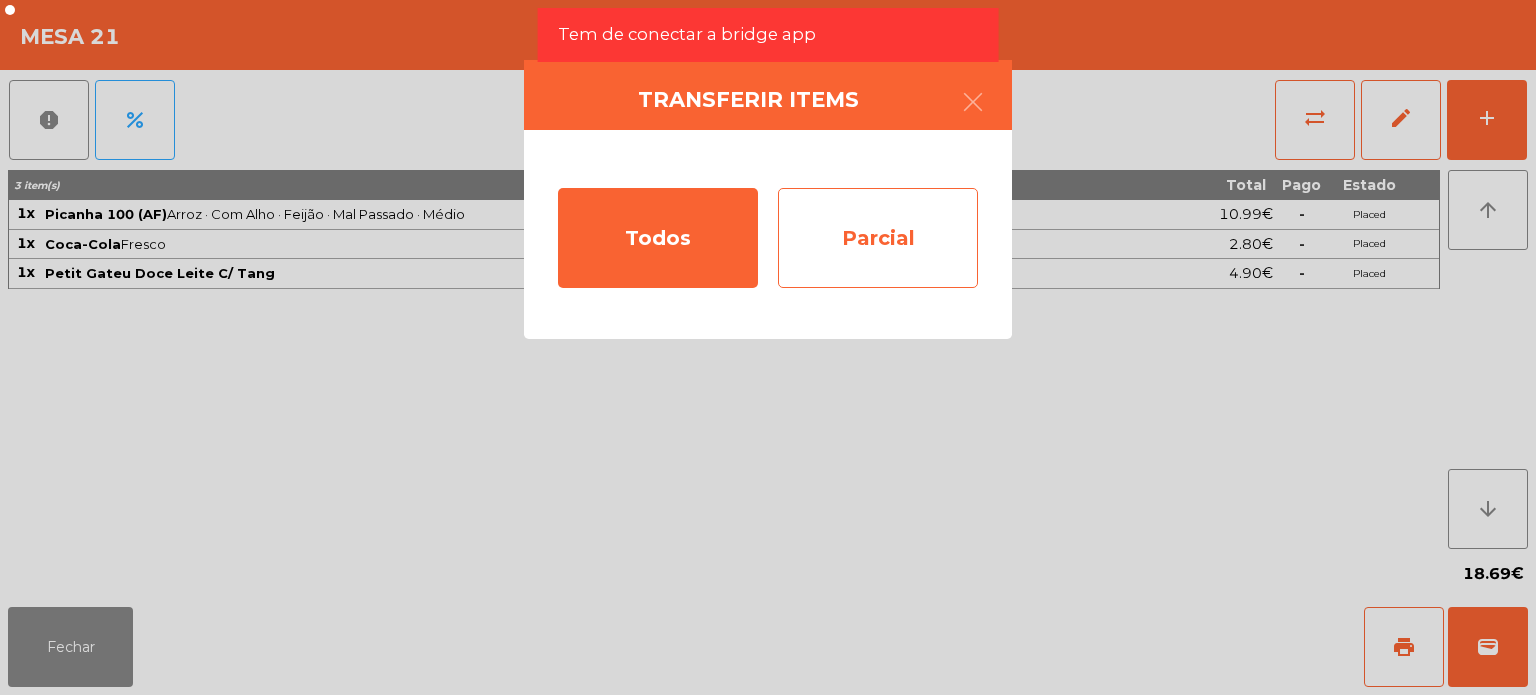 click on "Parcial" 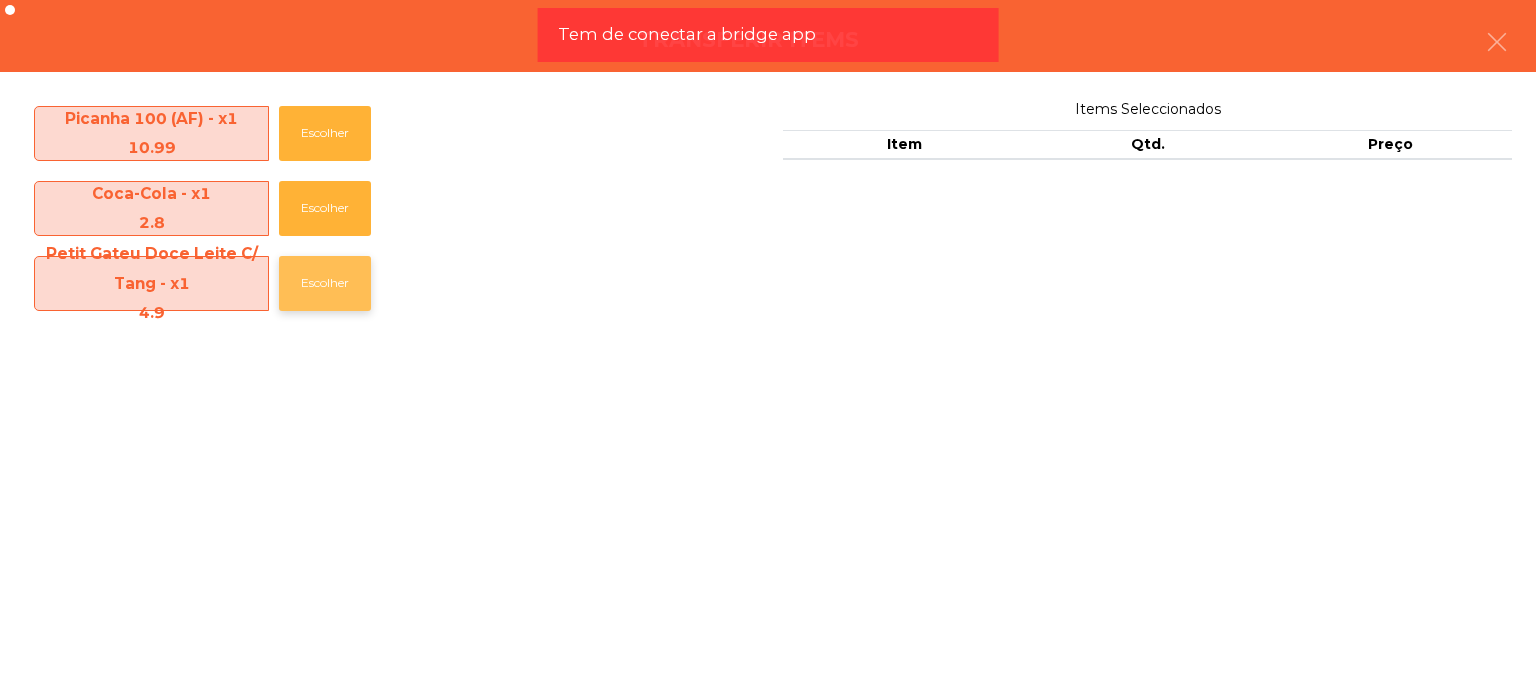 click on "Escolher" 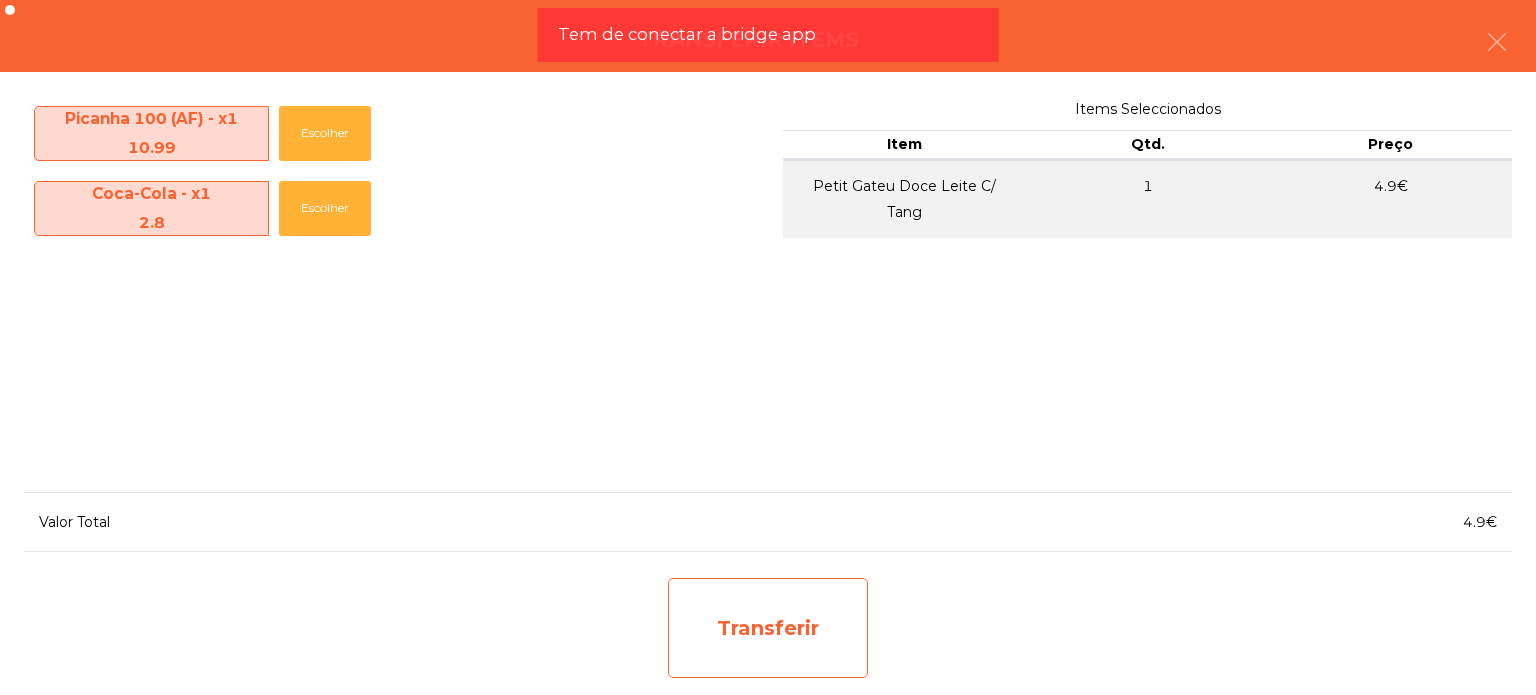 click on "Transferir" 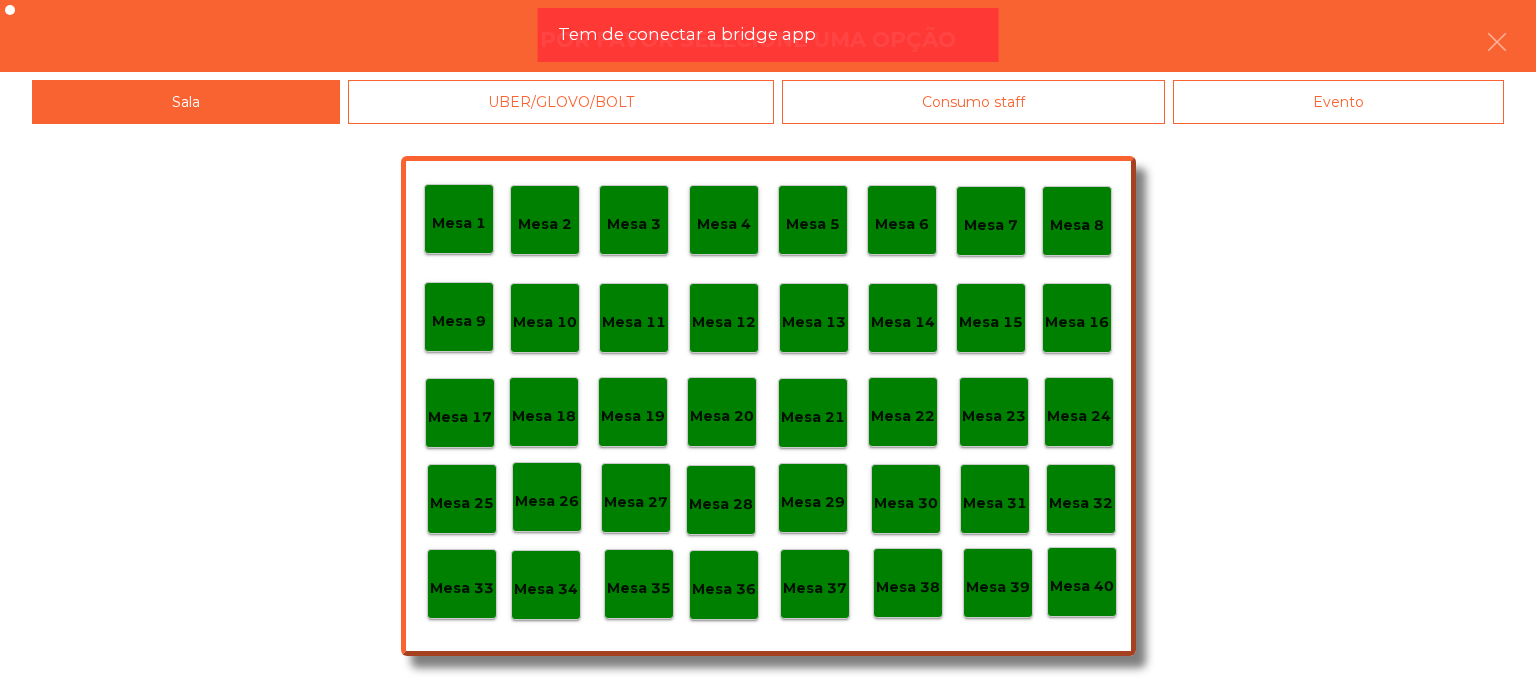 click on "Mesa 39" 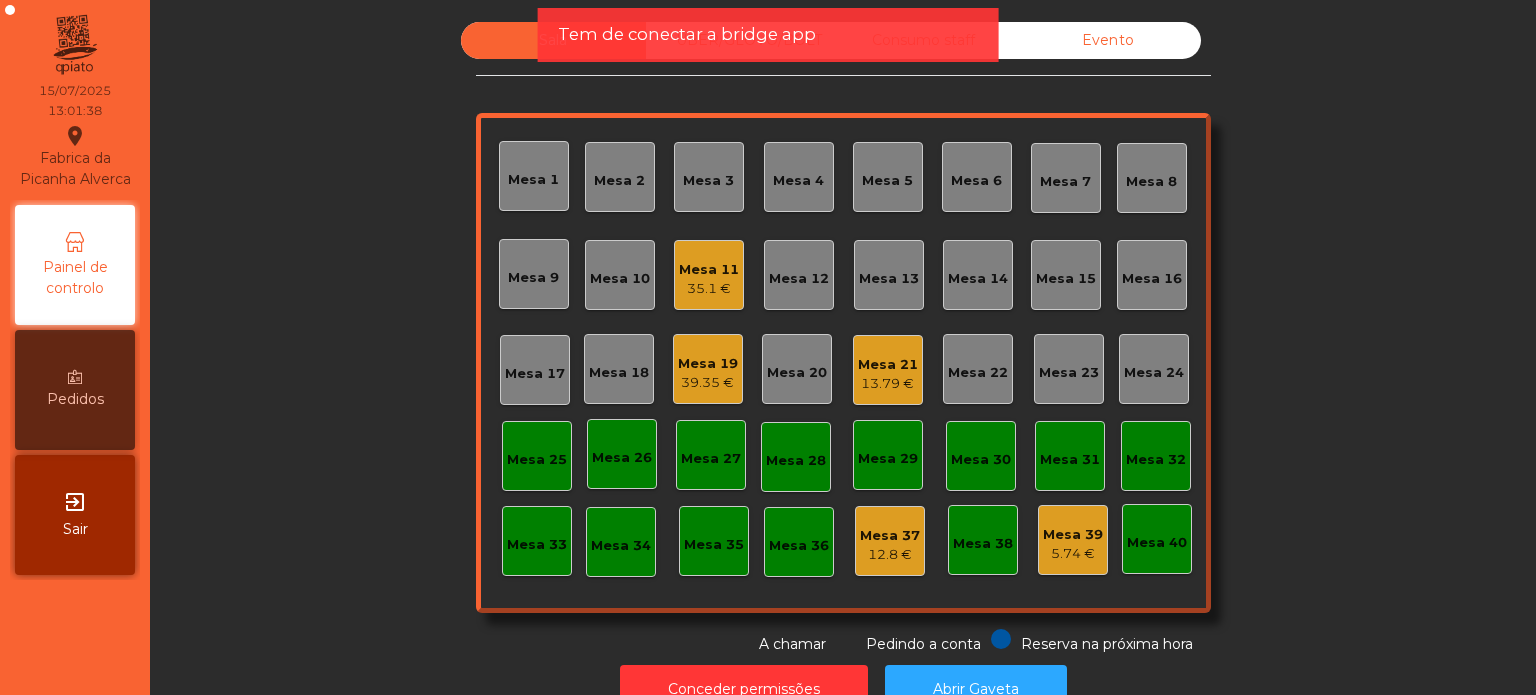 click on "Mesa 39 5.74 €" 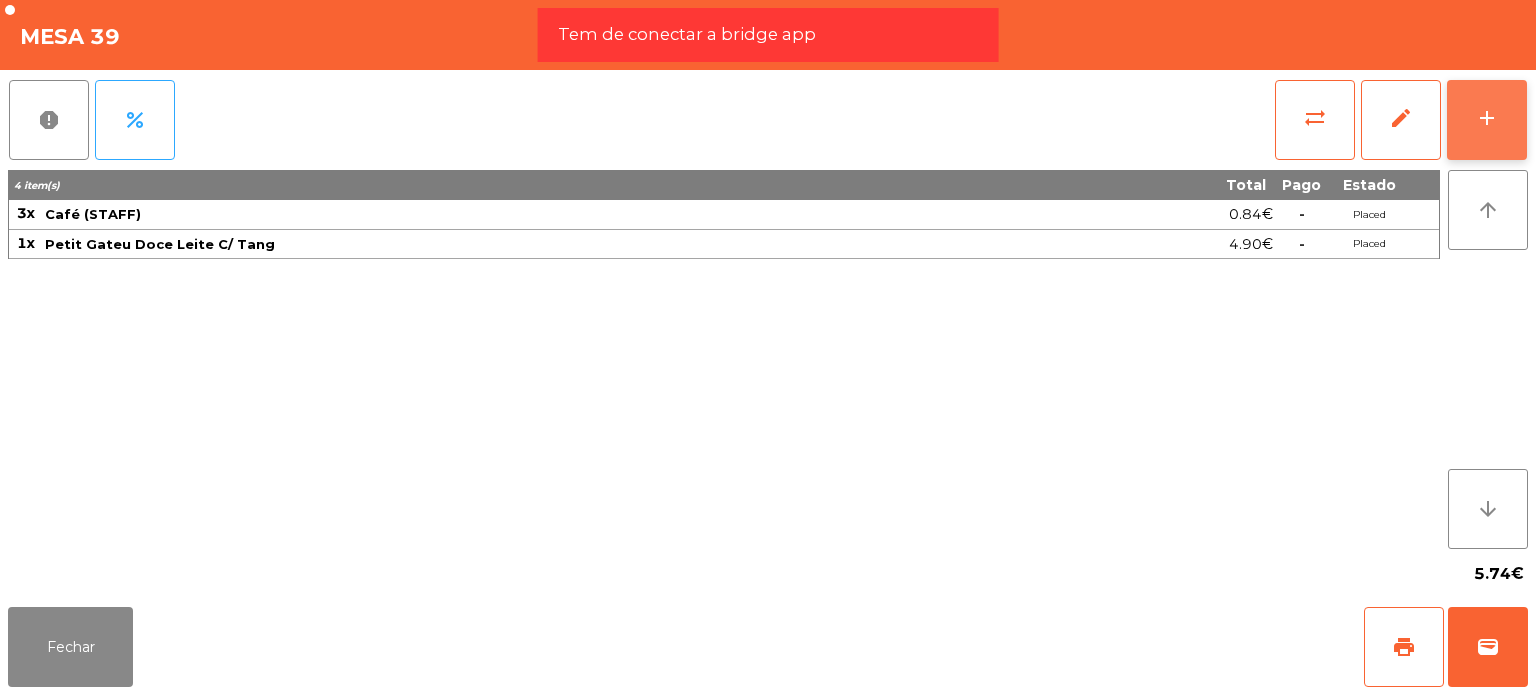 click on "add" 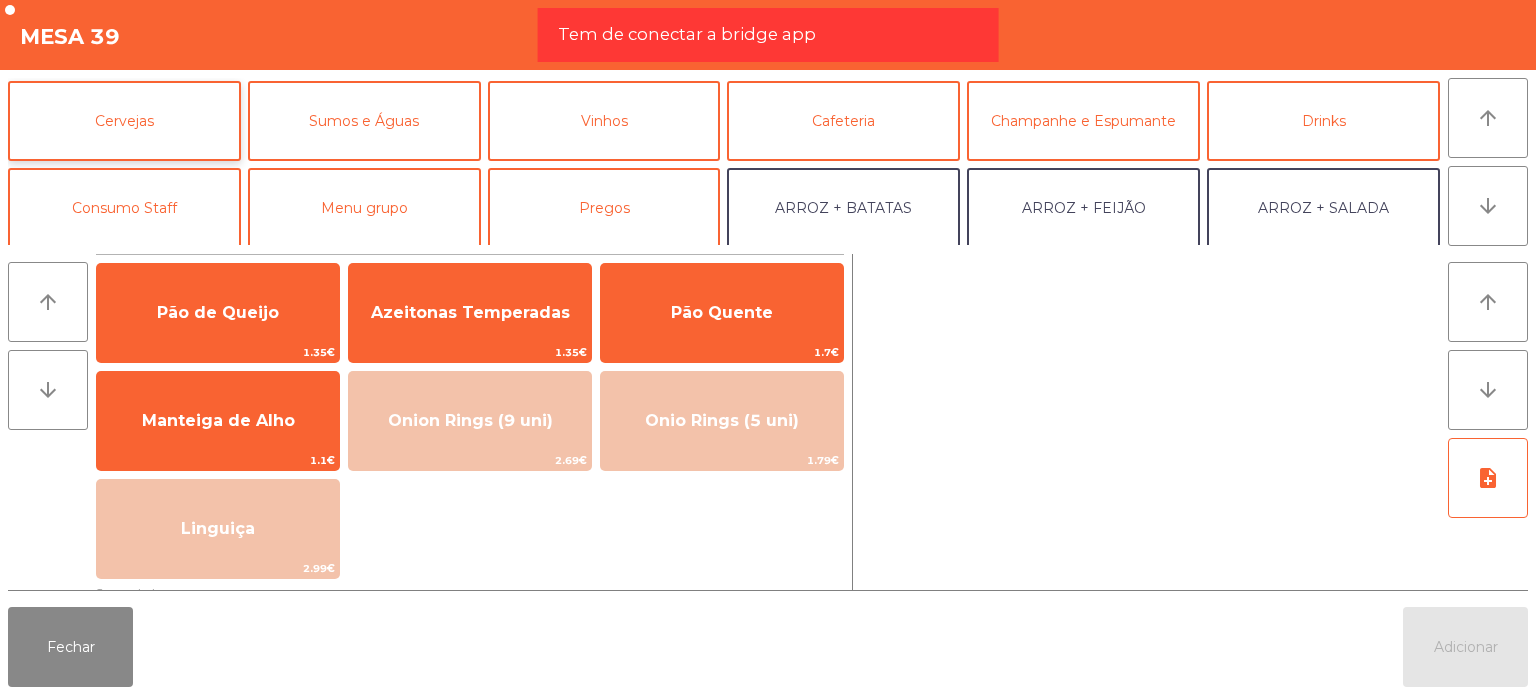 scroll, scrollTop: 200, scrollLeft: 0, axis: vertical 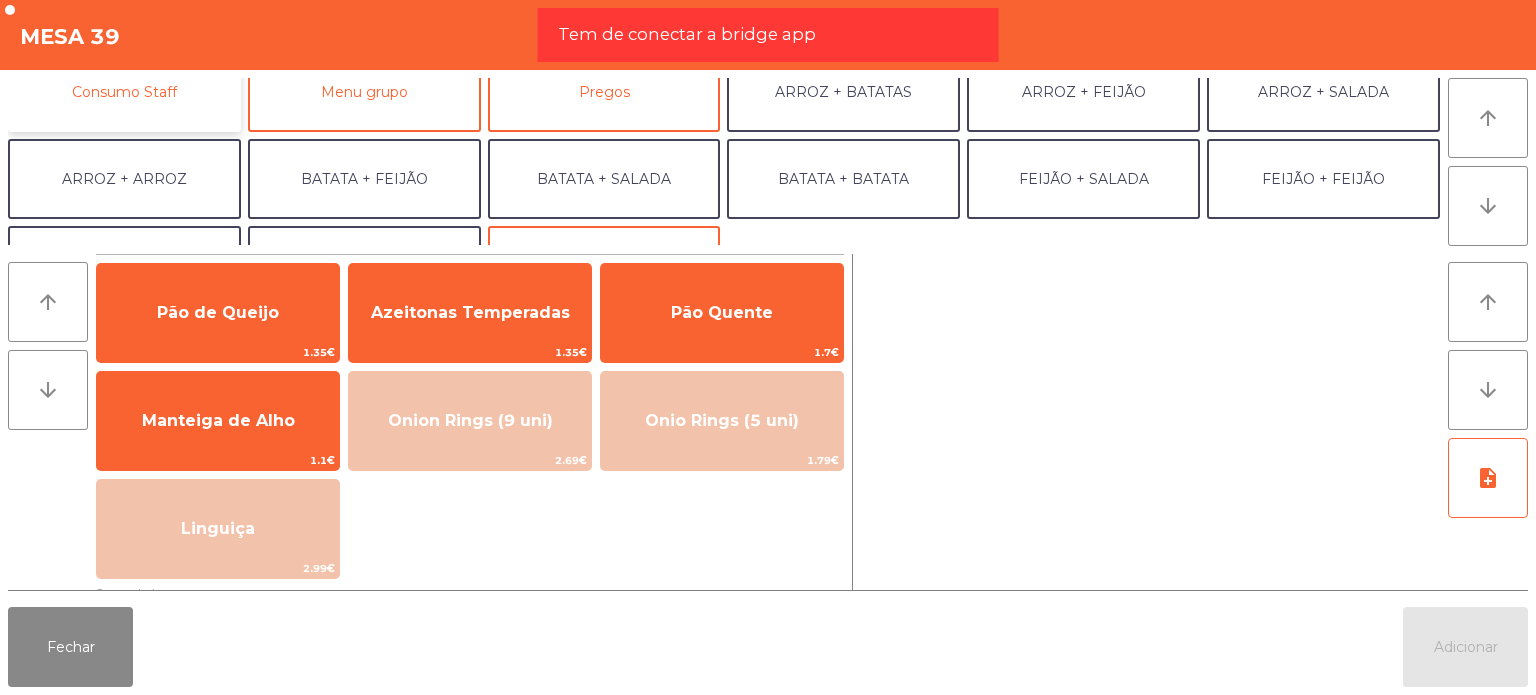 click on "Consumo Staff" 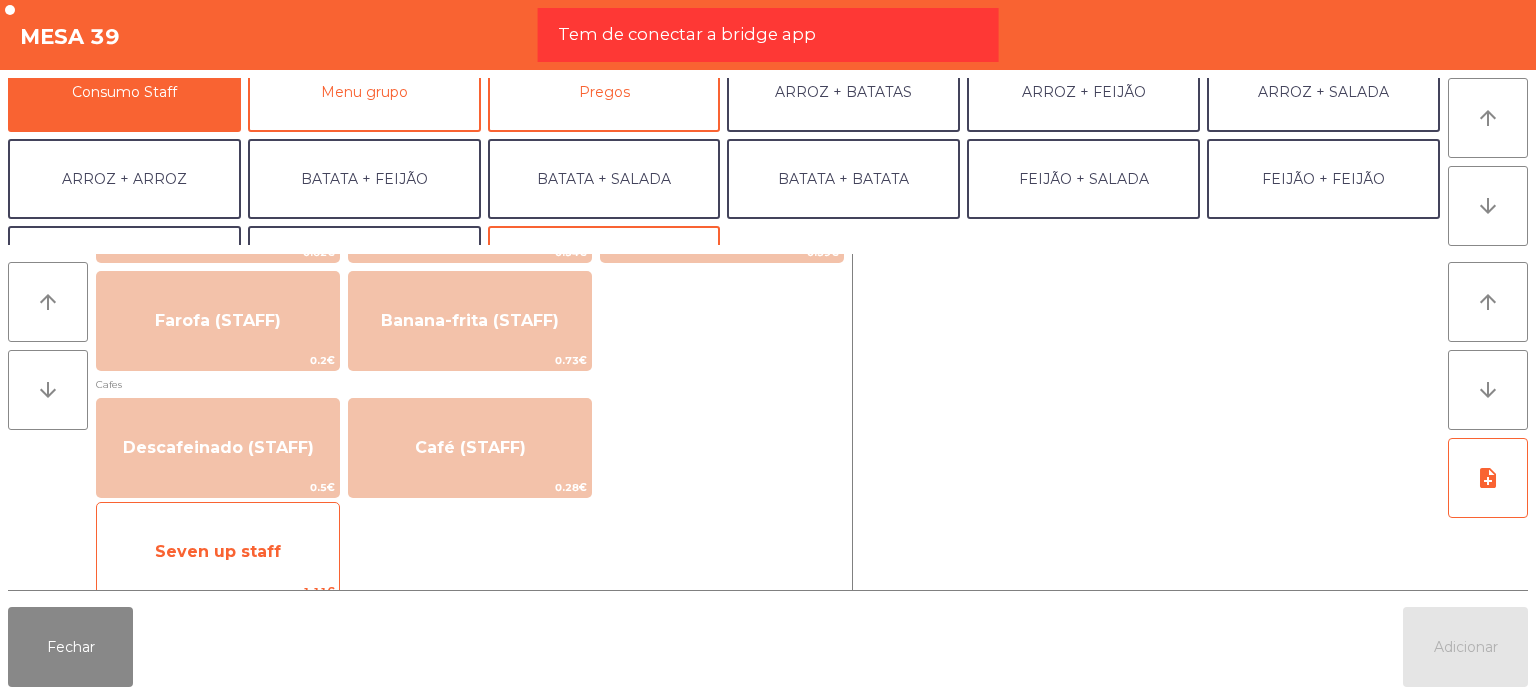 scroll, scrollTop: 1000, scrollLeft: 0, axis: vertical 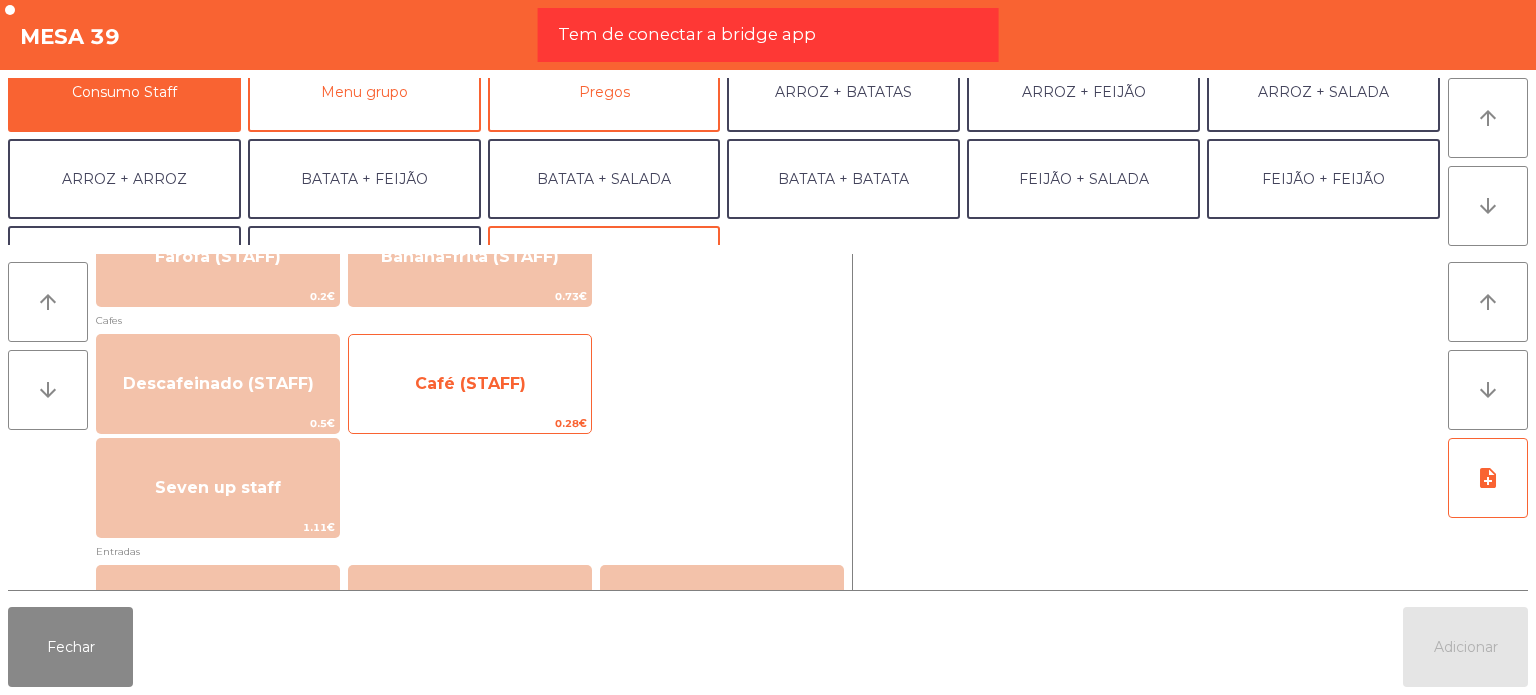 click on "Café (STAFF)" 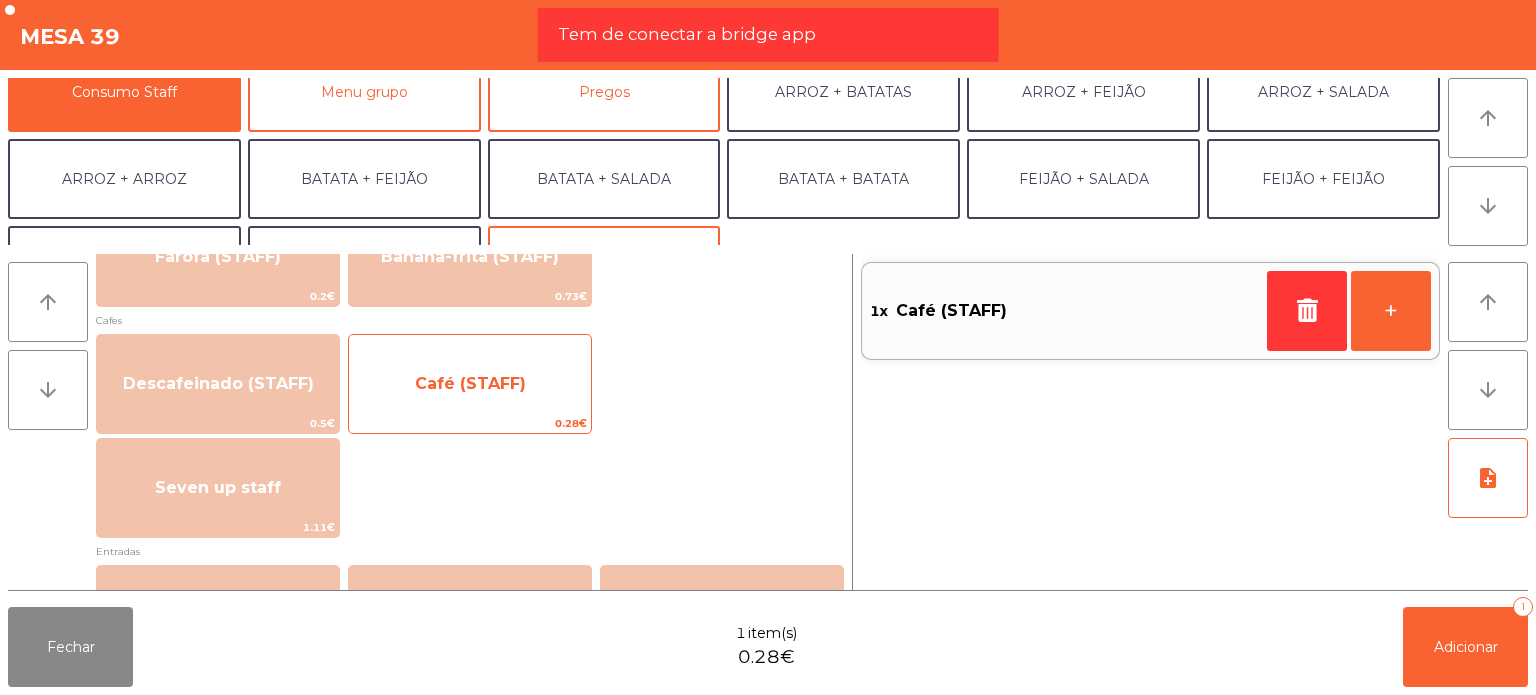 click on "Café (STAFF)" 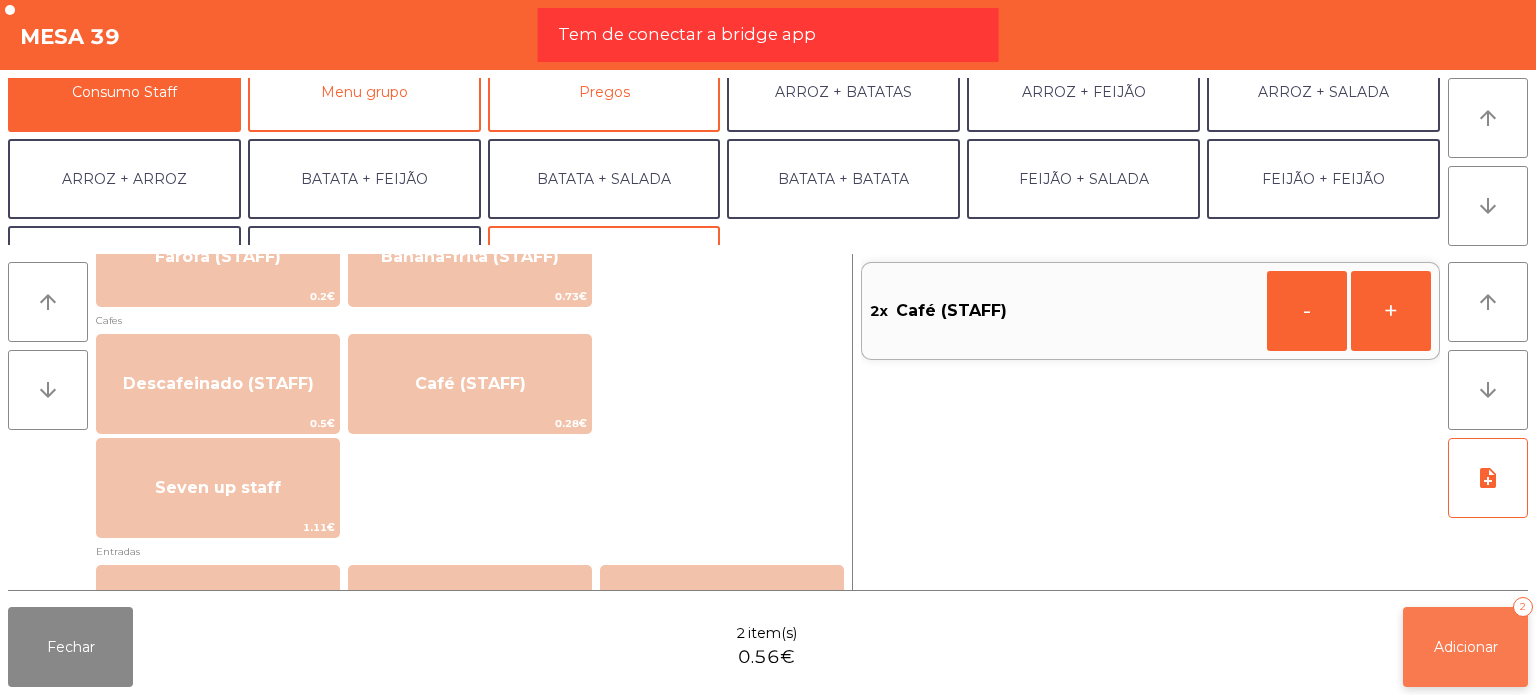 click on "Adicionar" 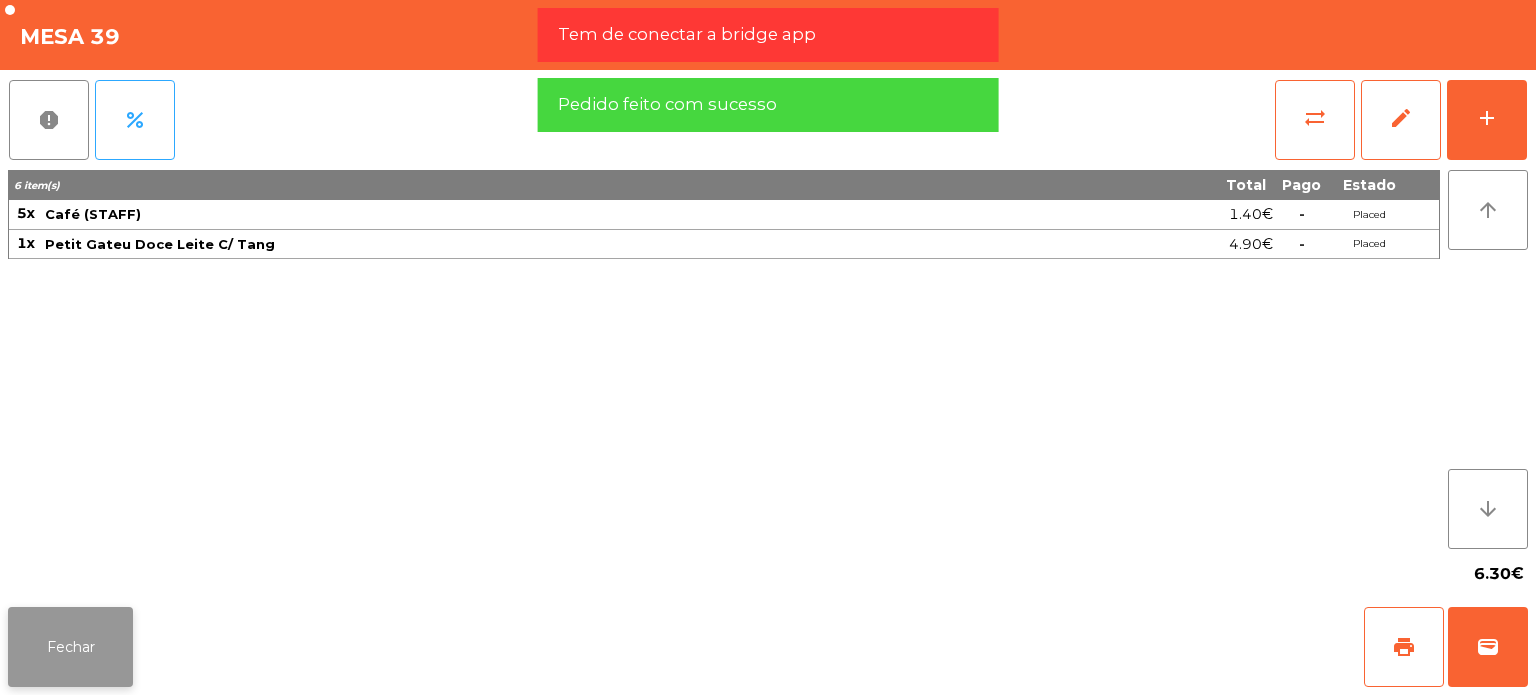 click on "Fechar" 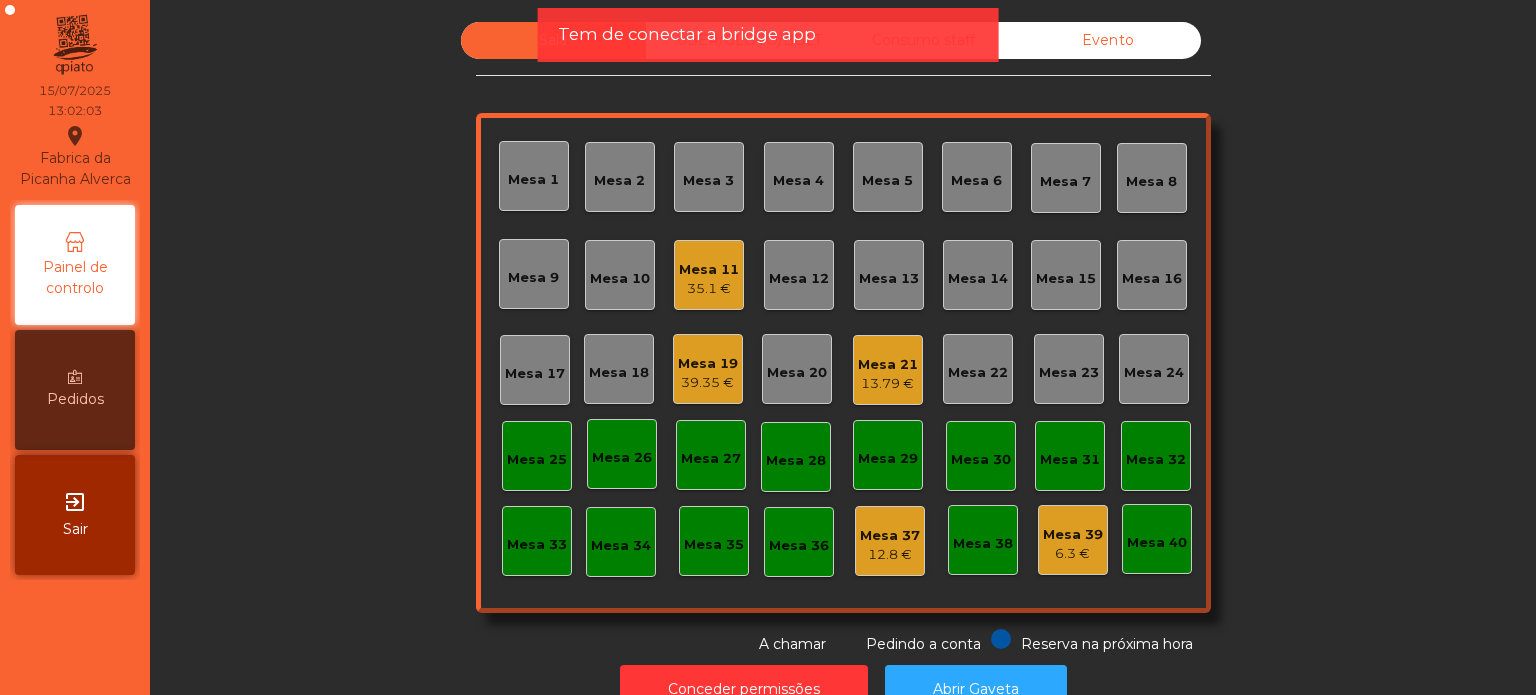 click on "Tem de conectar a bridge app" 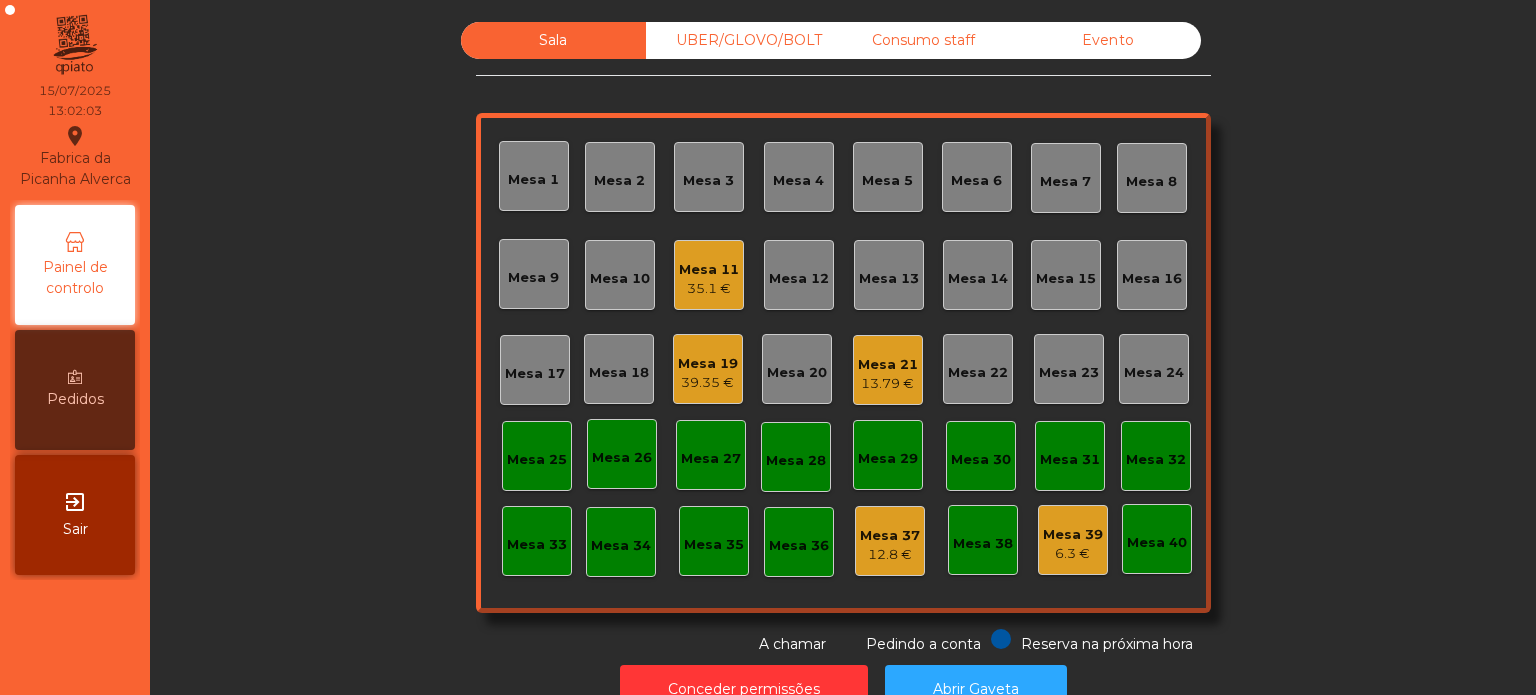 click on "UBER/GLOVO/BOLT" 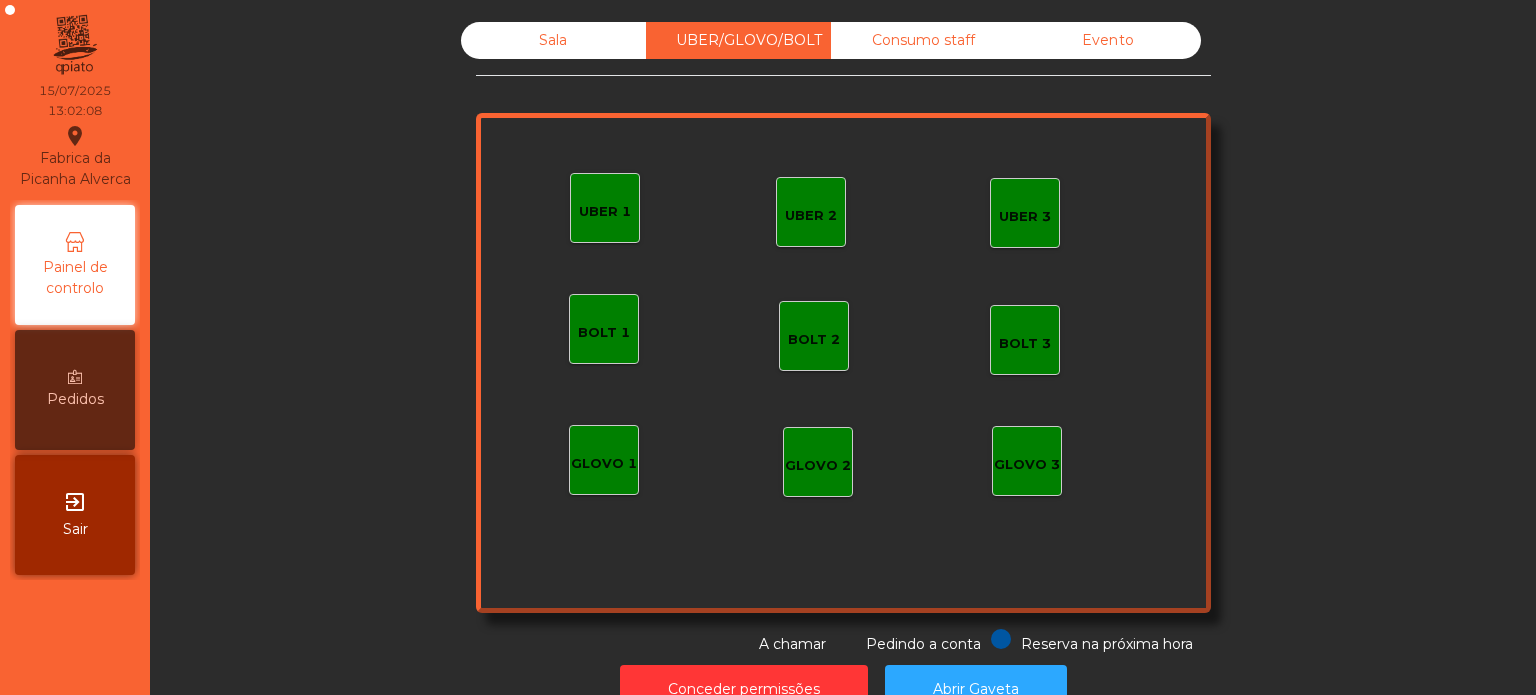 click on "UBER 1" 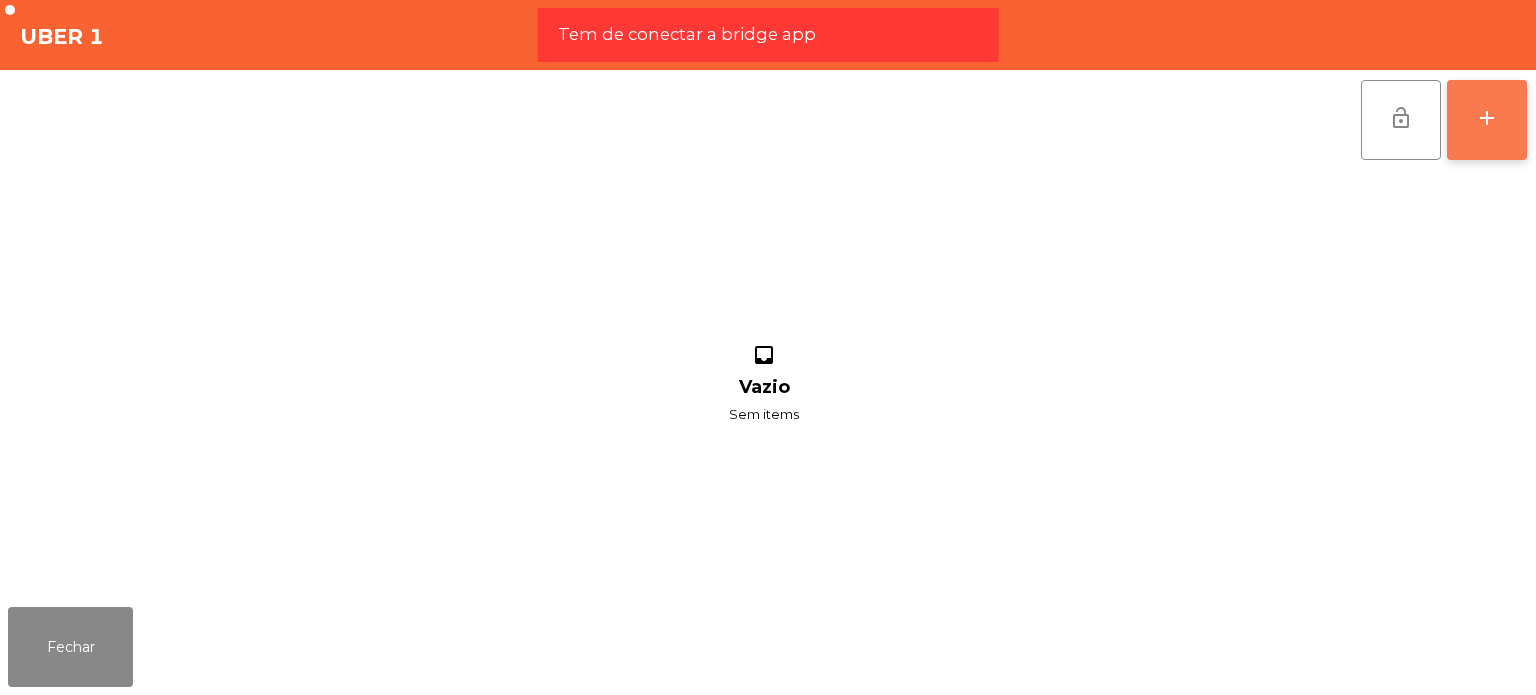 click on "add" 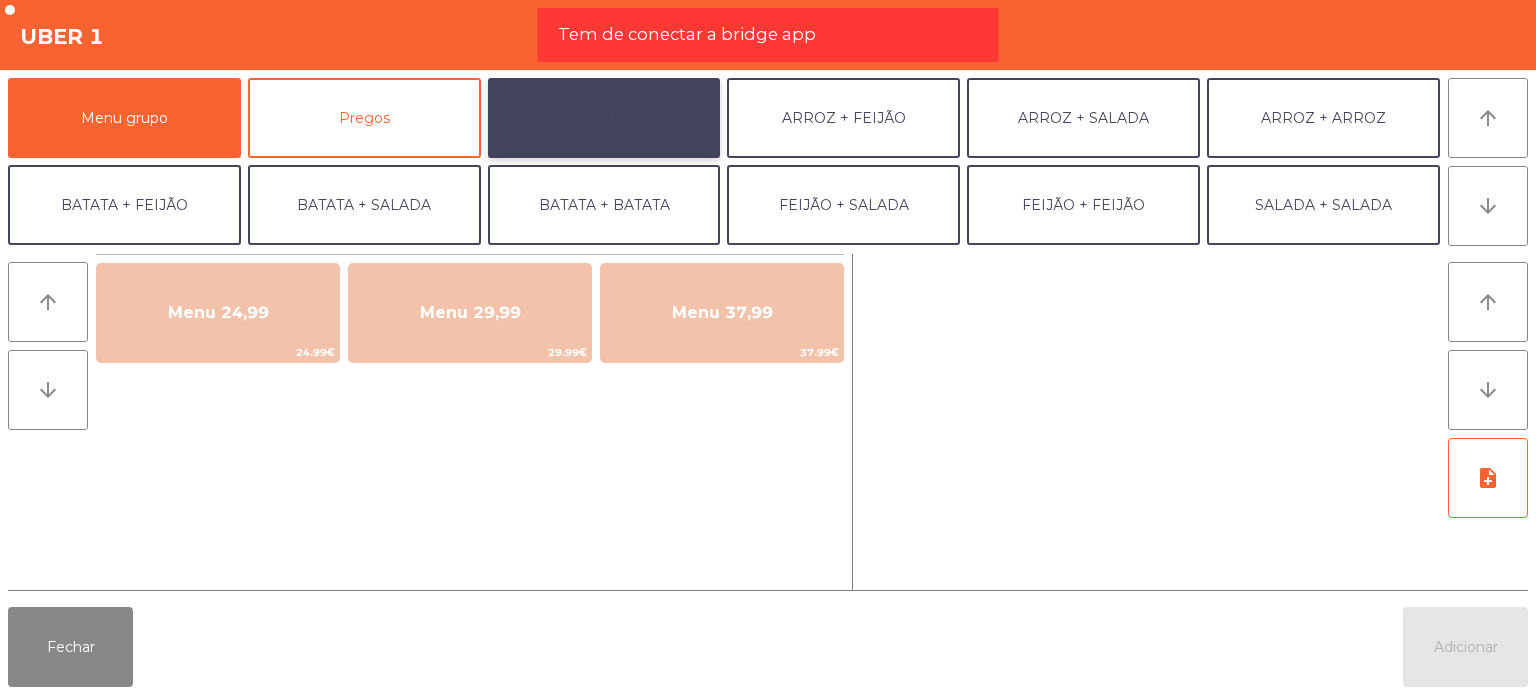 click on "ARROZ + BATATAS" 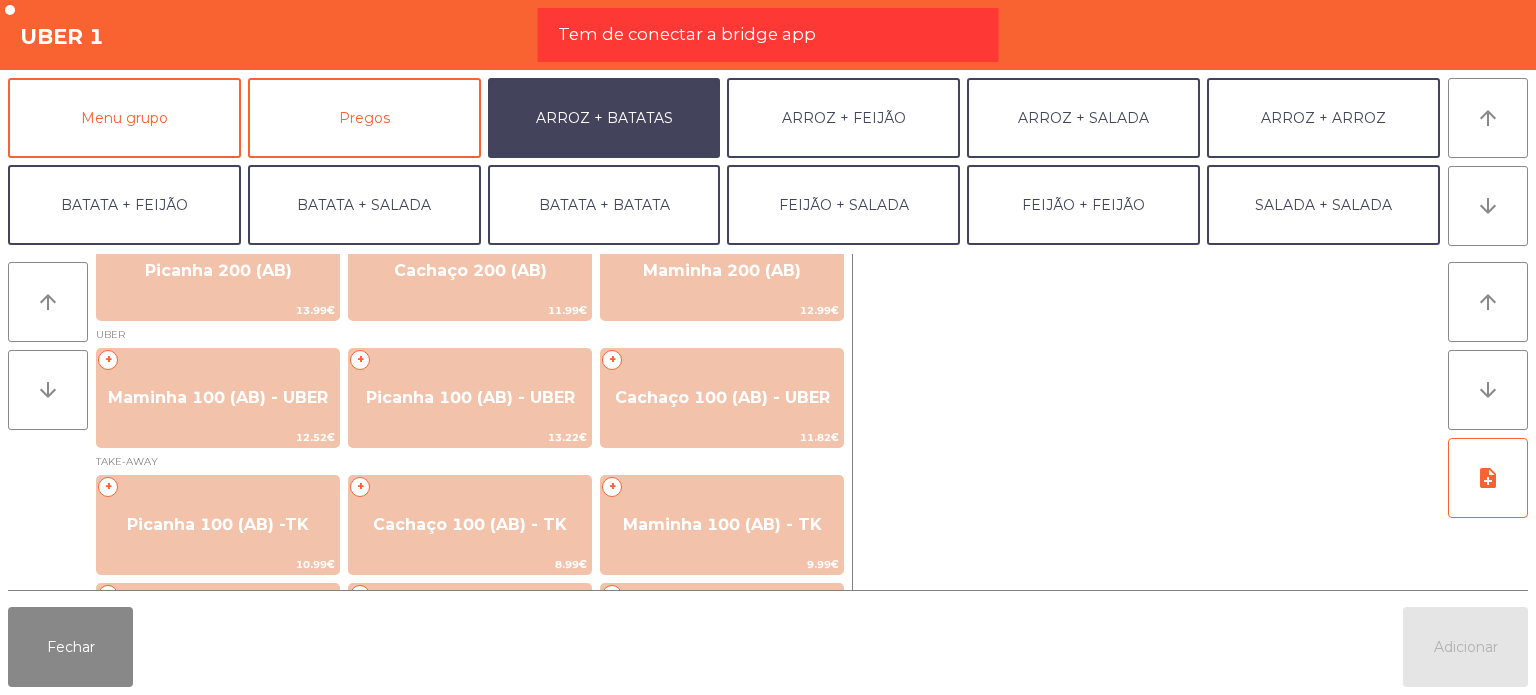 scroll, scrollTop: 200, scrollLeft: 0, axis: vertical 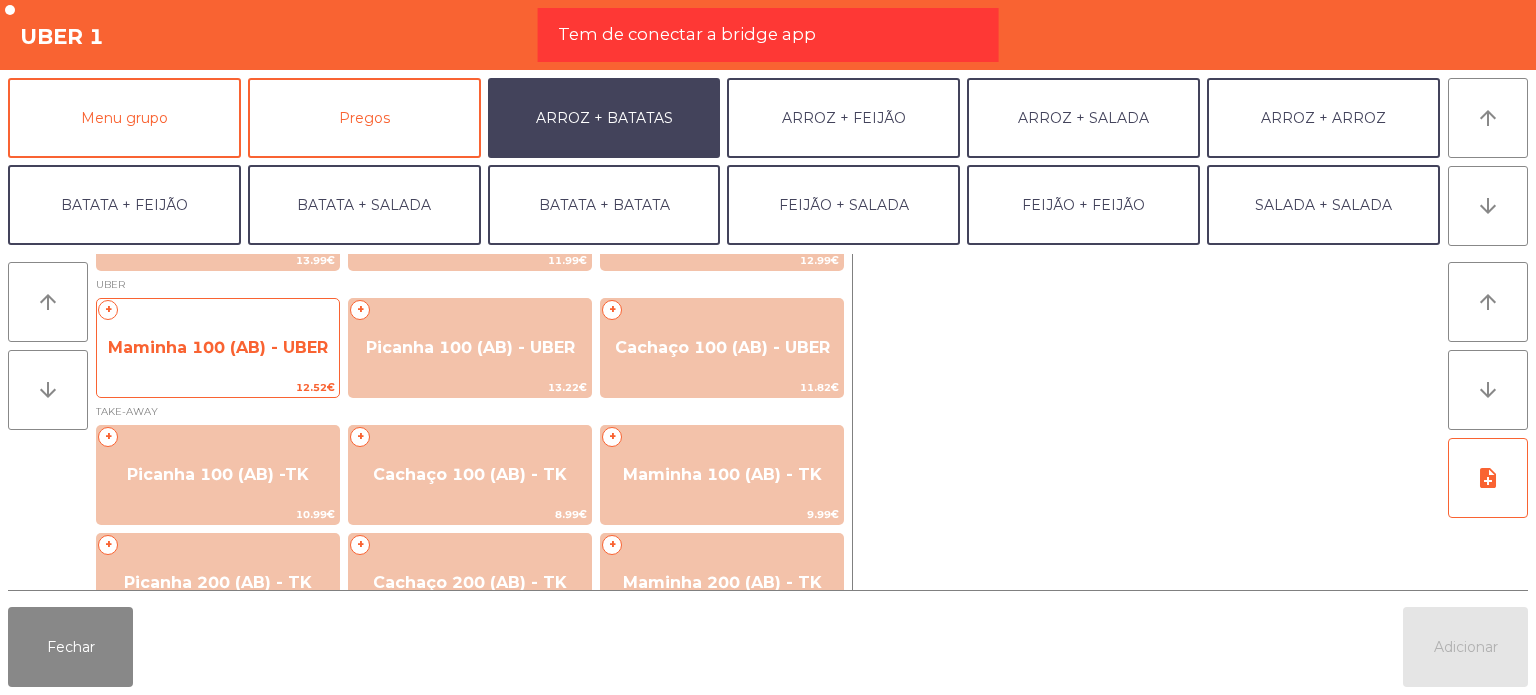 click on "Maminha 100 (AB) - UBER" 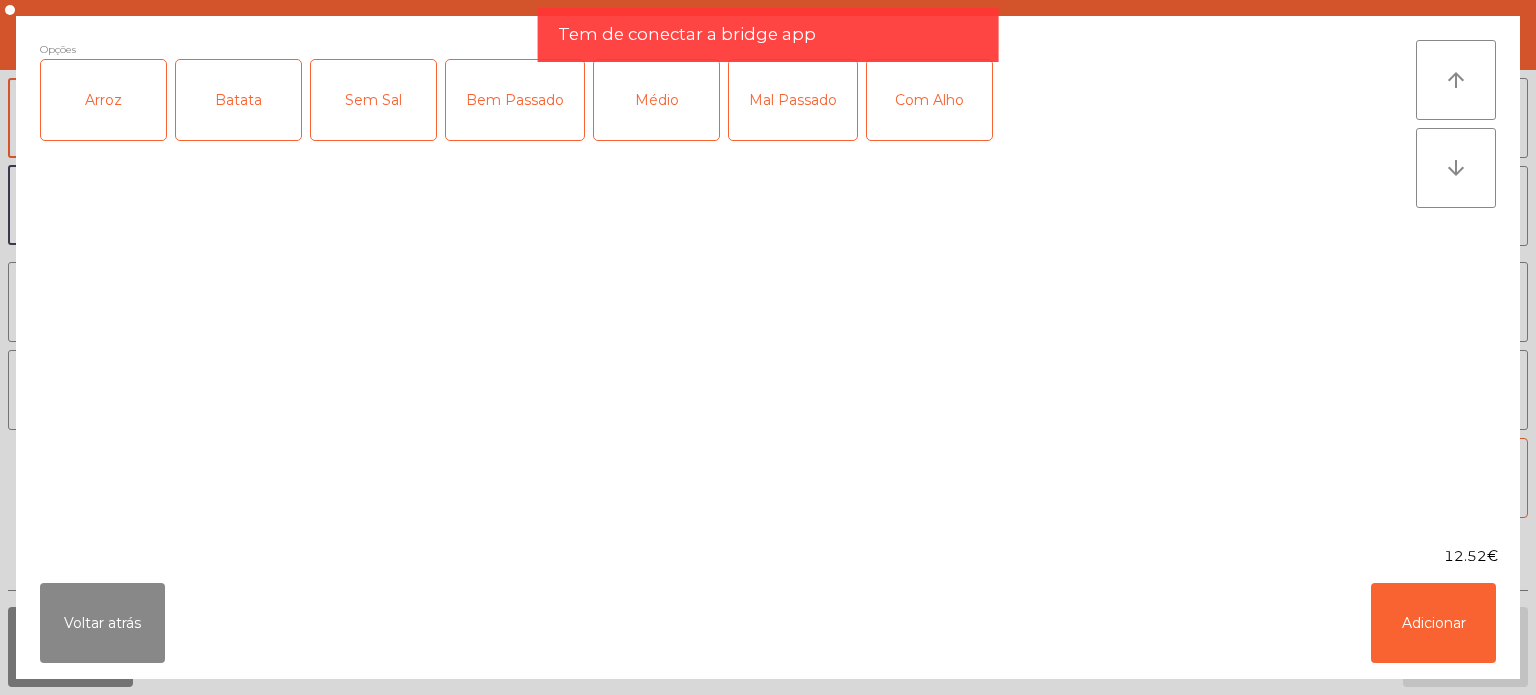 click on "Arroz" 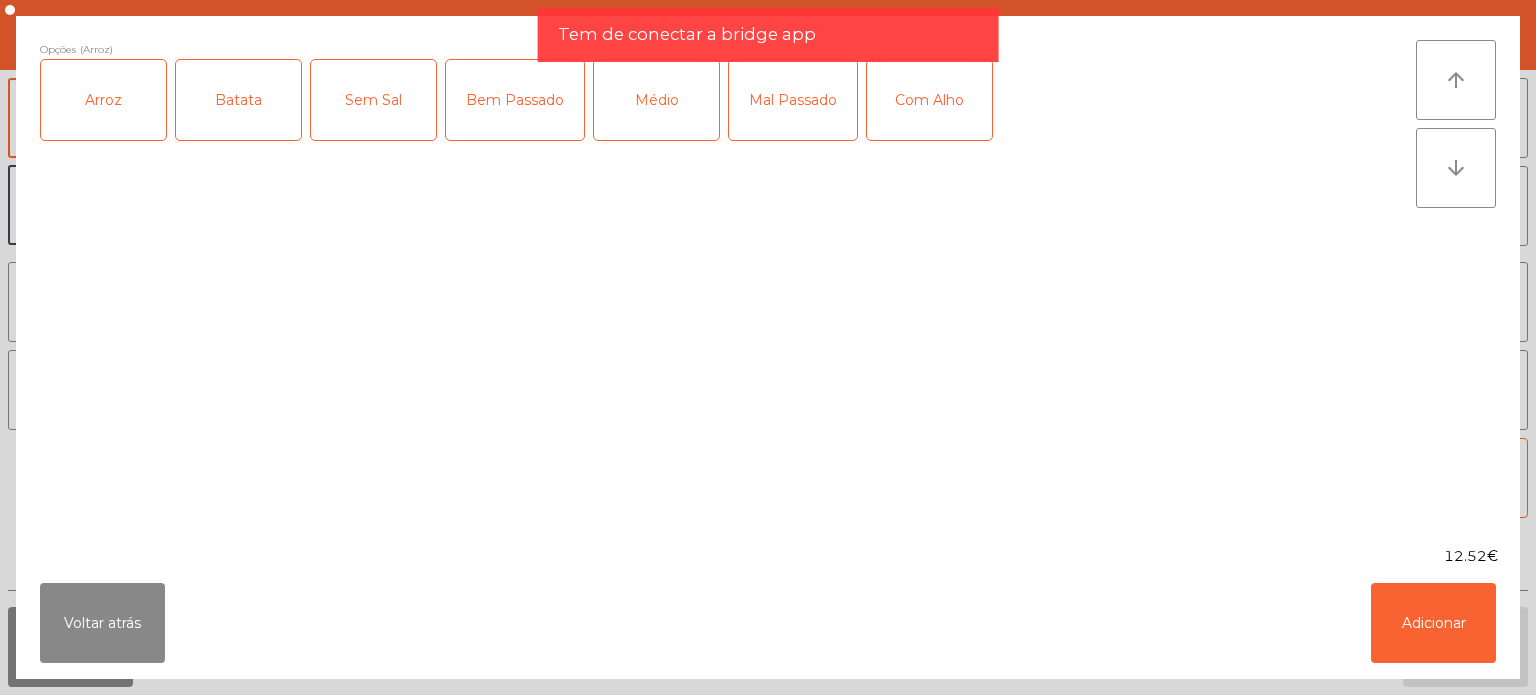 click on "Batata" 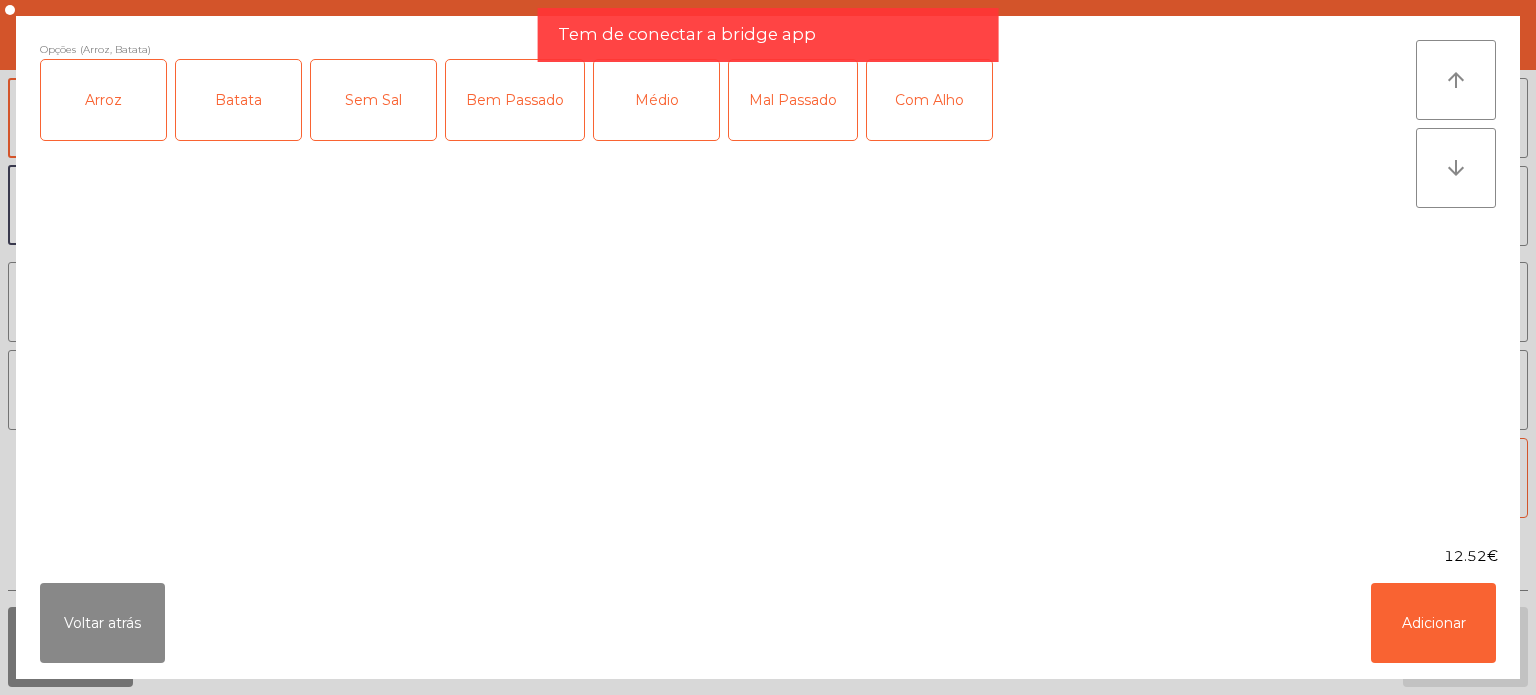 click on "Médio" 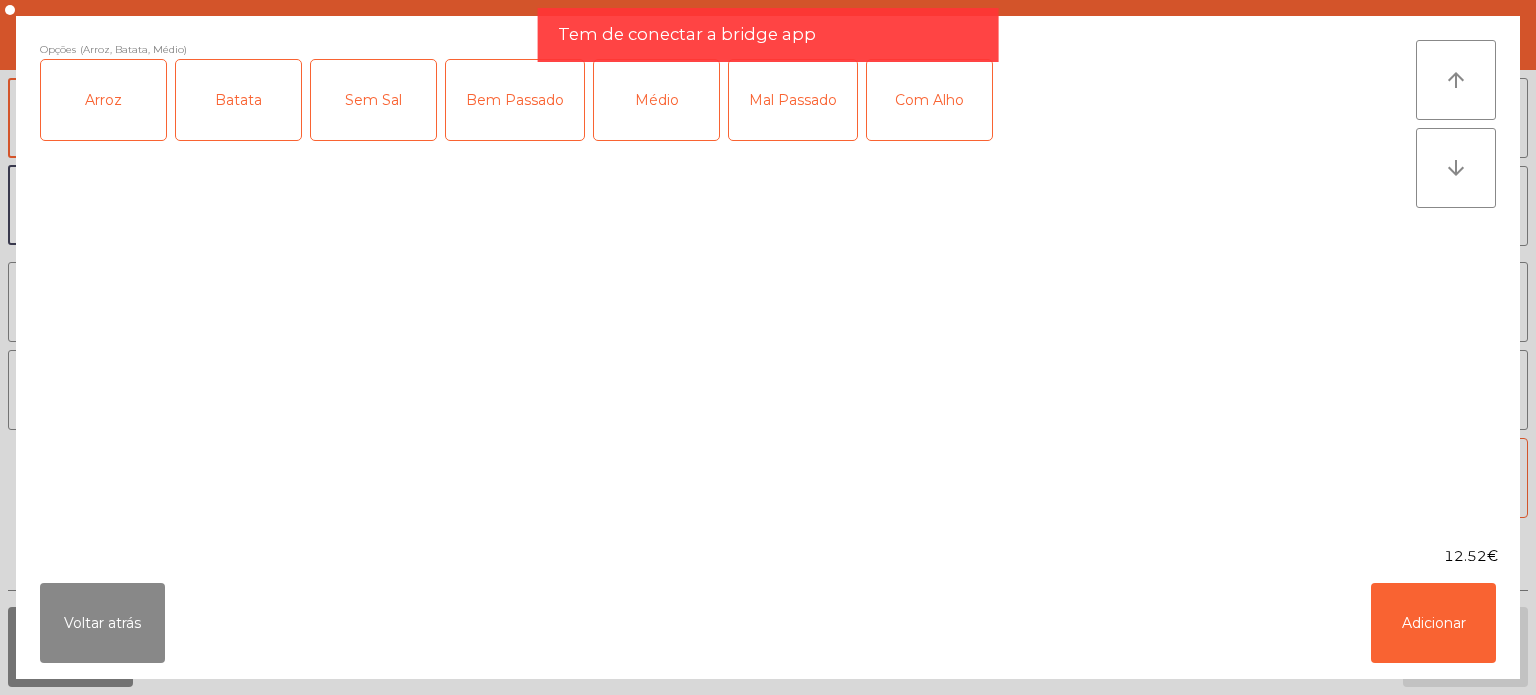 click on "Com Alho" 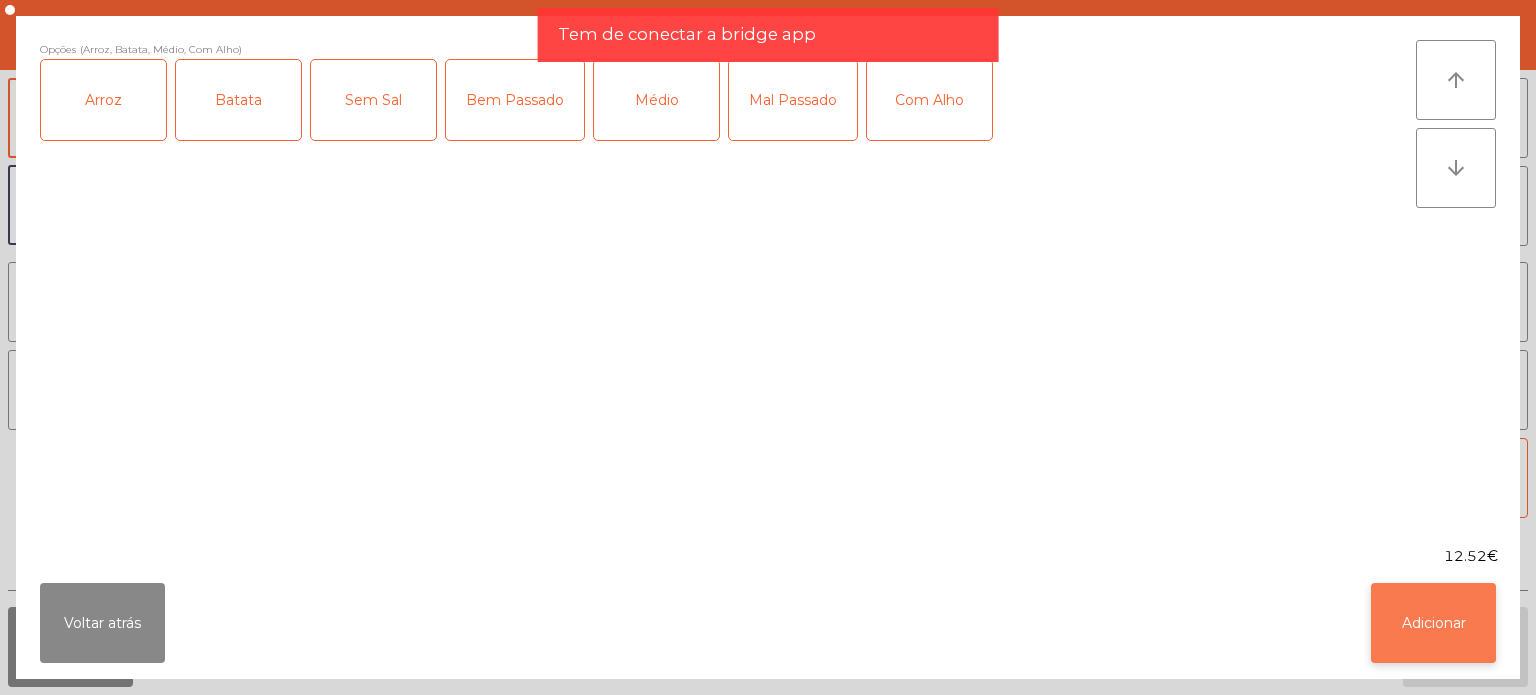click on "Adicionar" 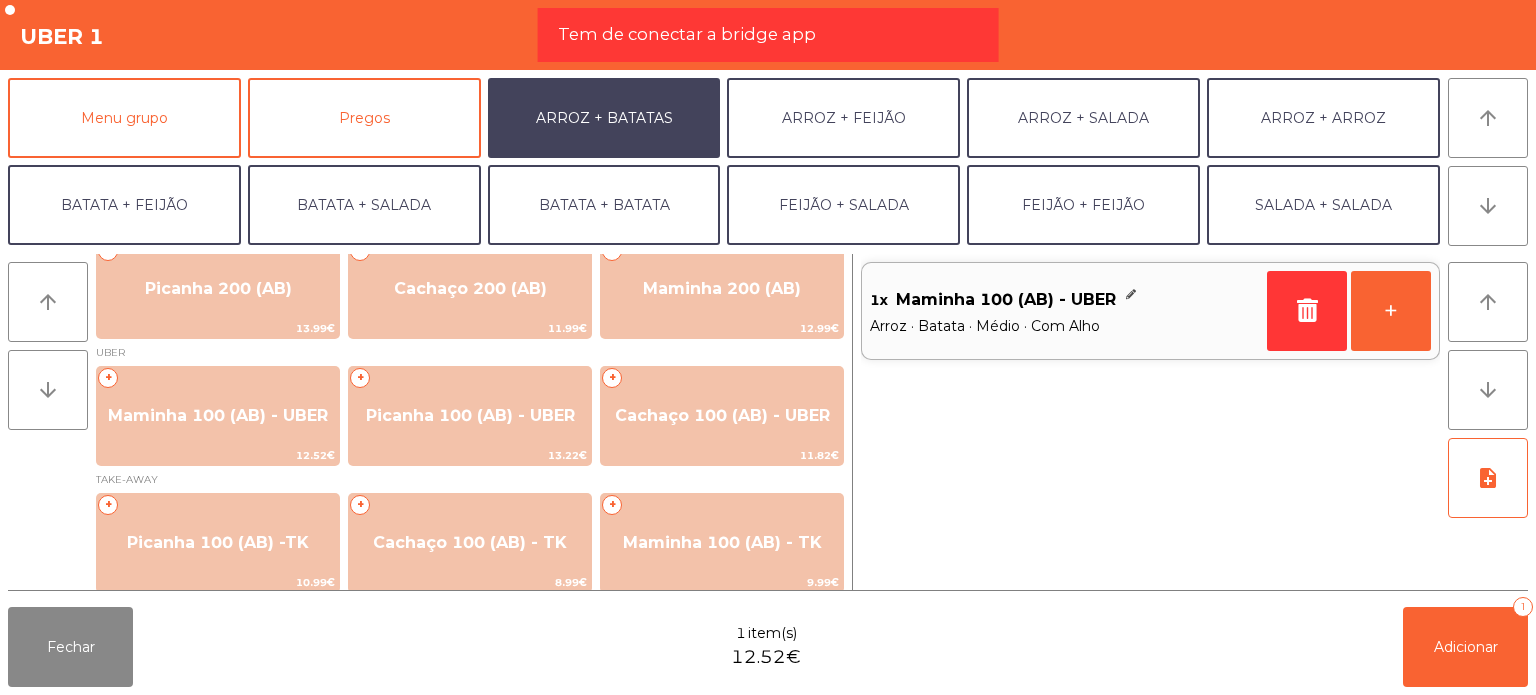 scroll, scrollTop: 0, scrollLeft: 0, axis: both 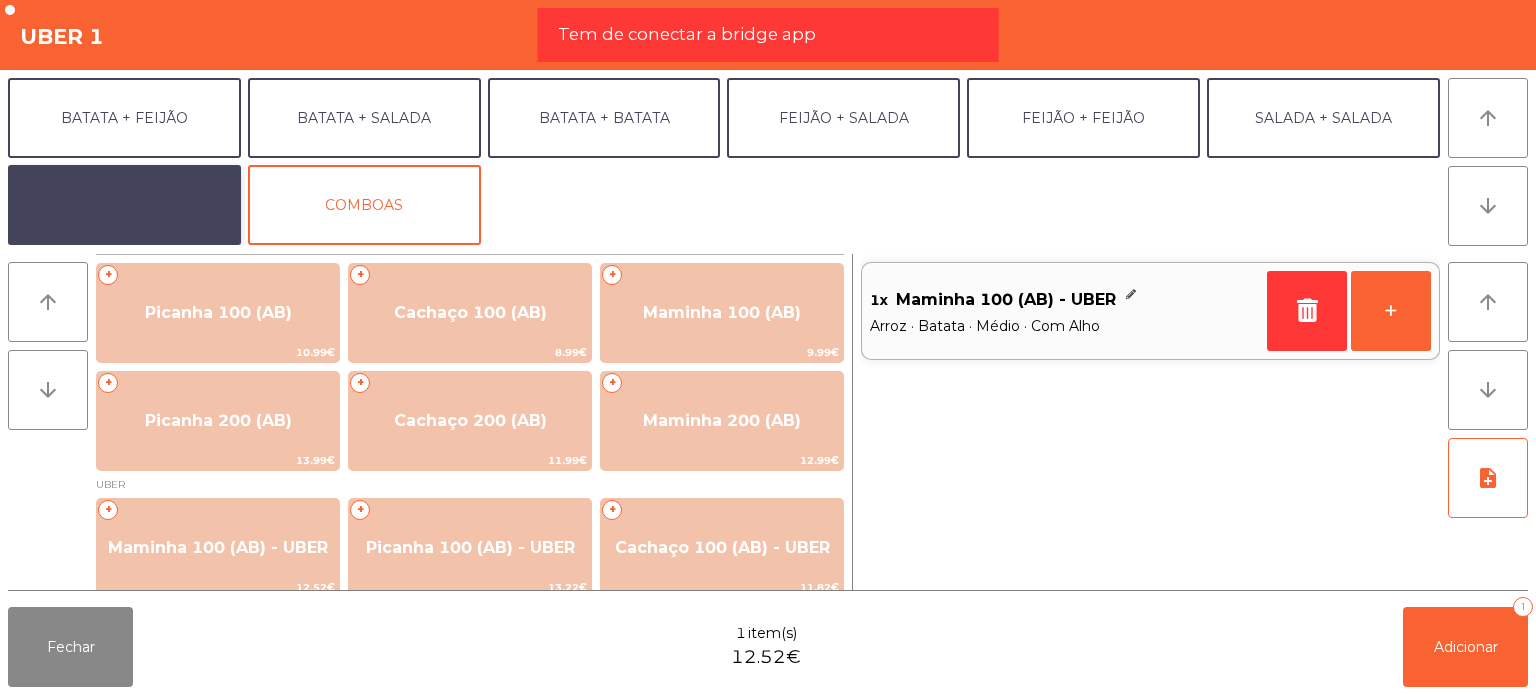 click on "EXTRAS UBER" 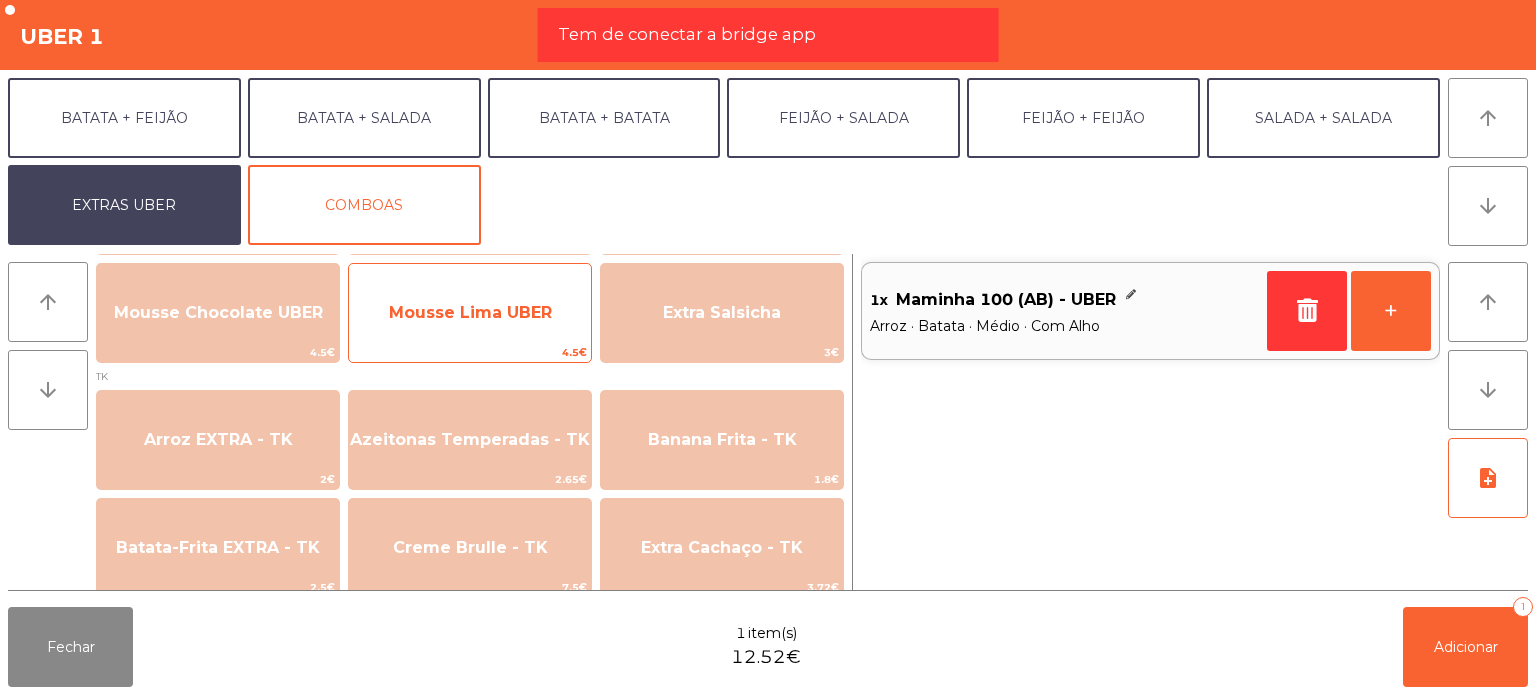 scroll, scrollTop: 500, scrollLeft: 0, axis: vertical 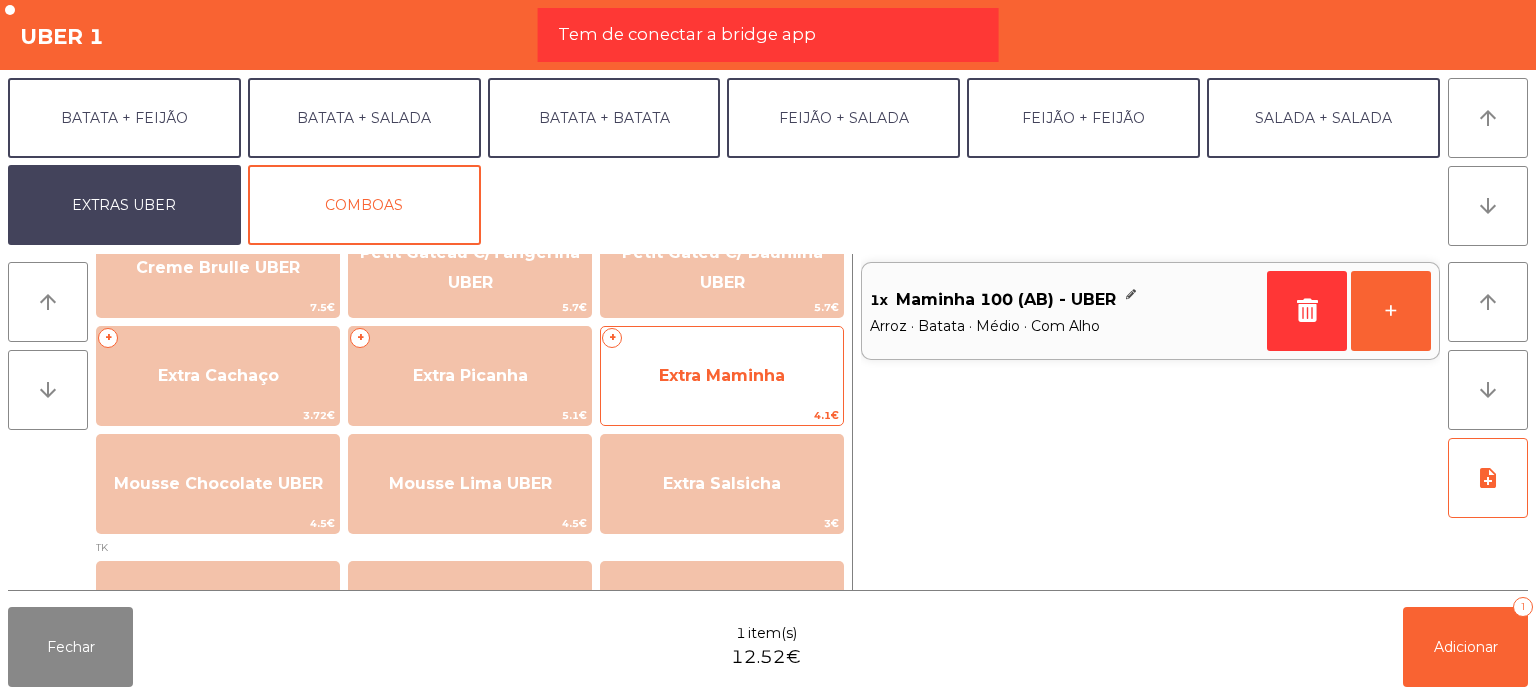click on "Extra Maminha" 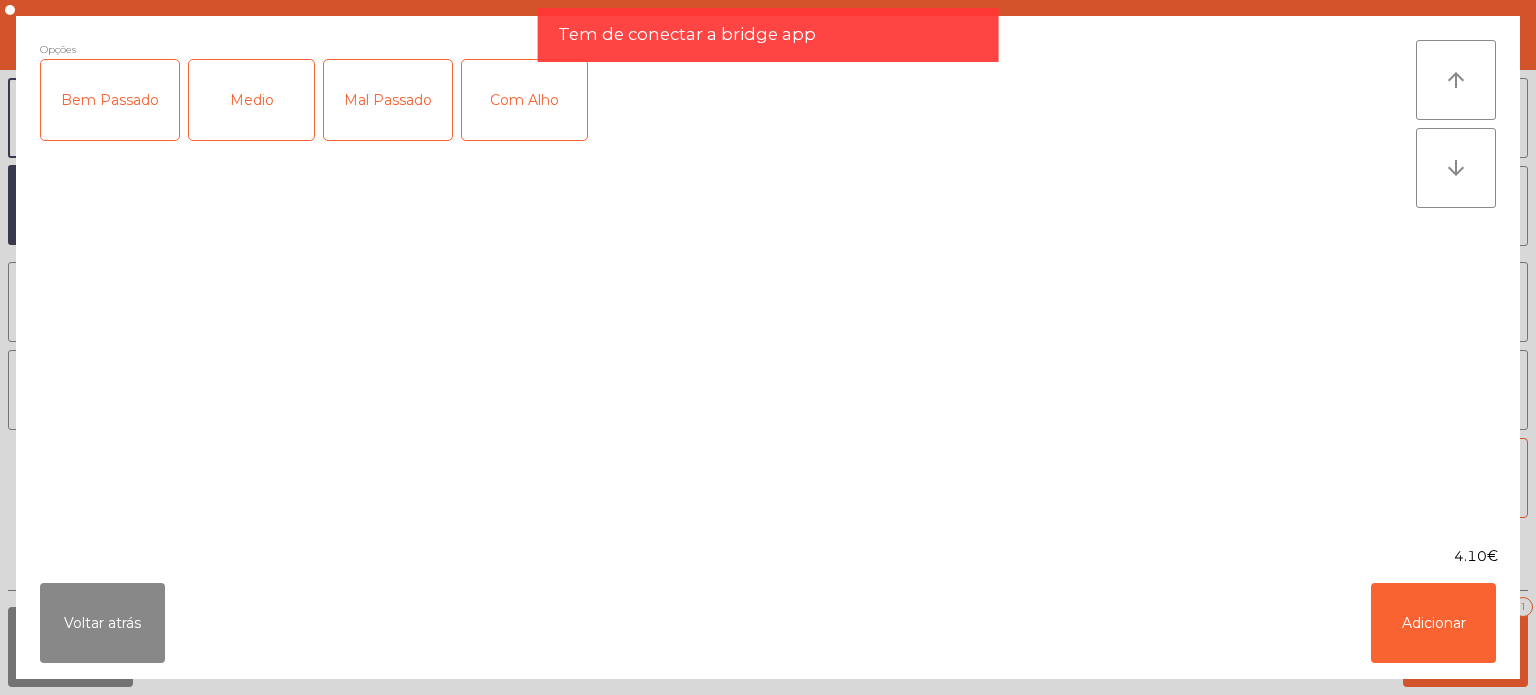 click on "Medio" 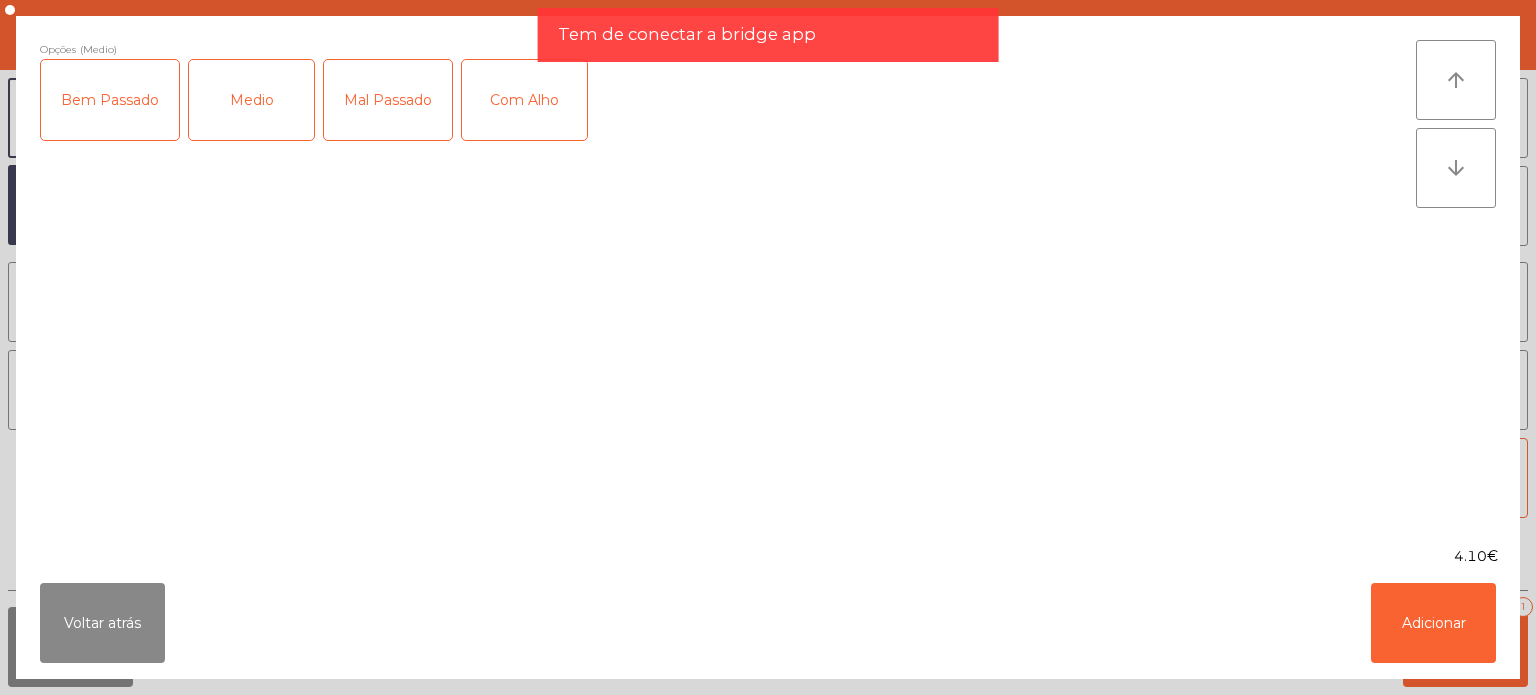 click on "Com Alho" 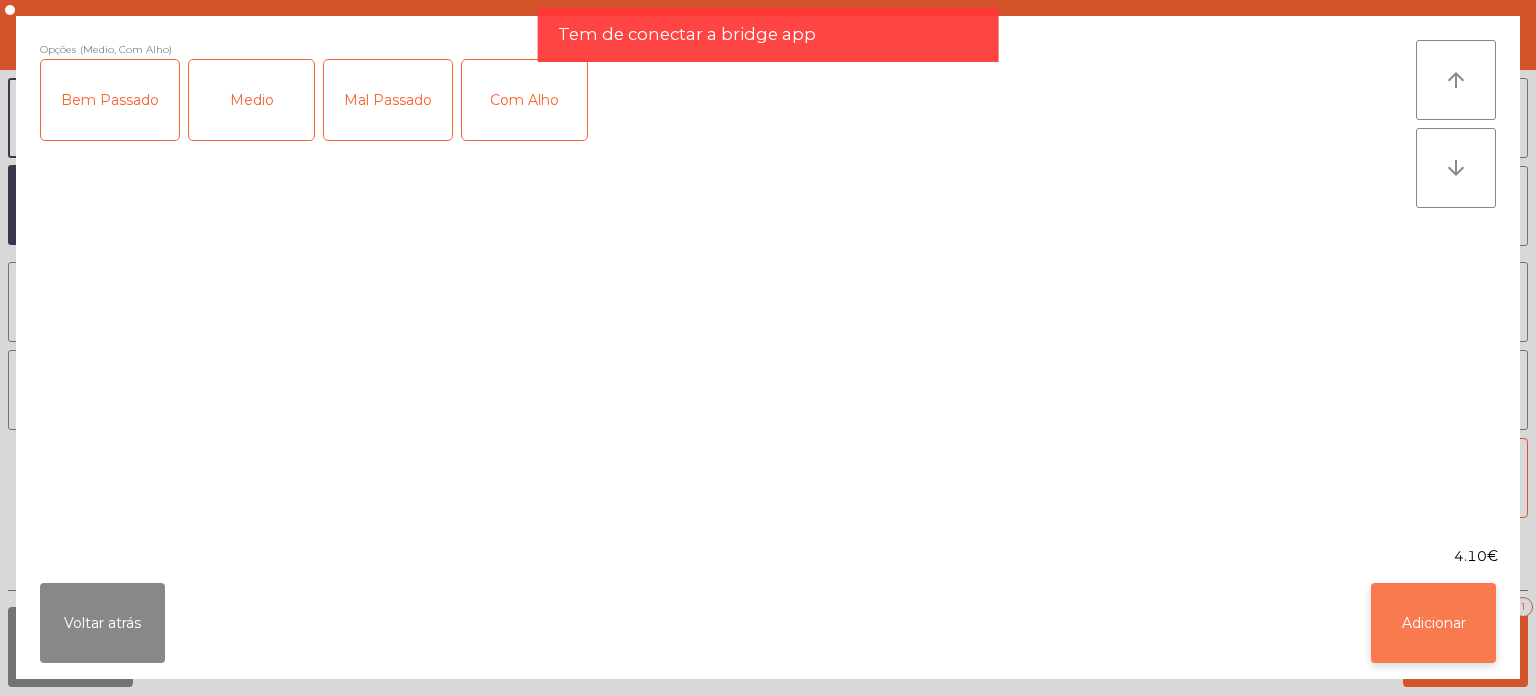 click on "Adicionar" 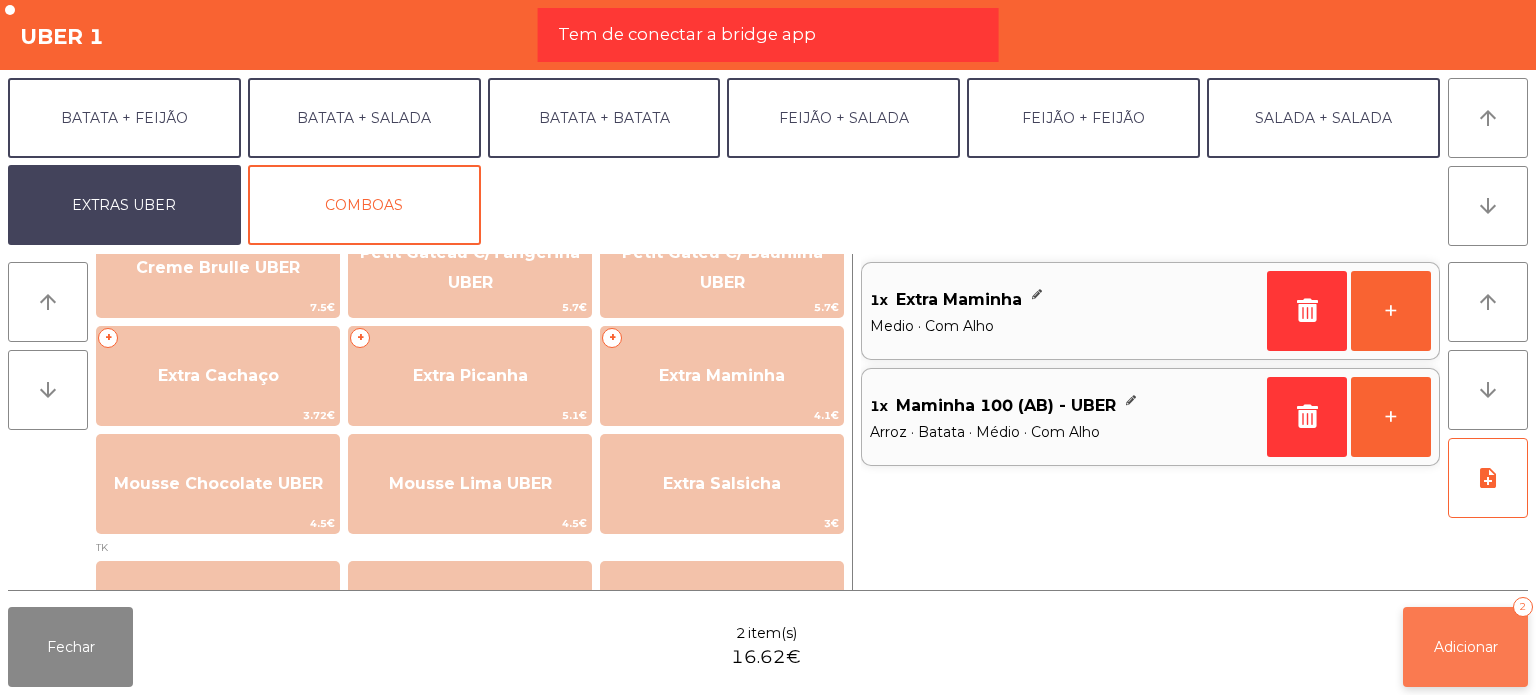 click on "Adicionar" 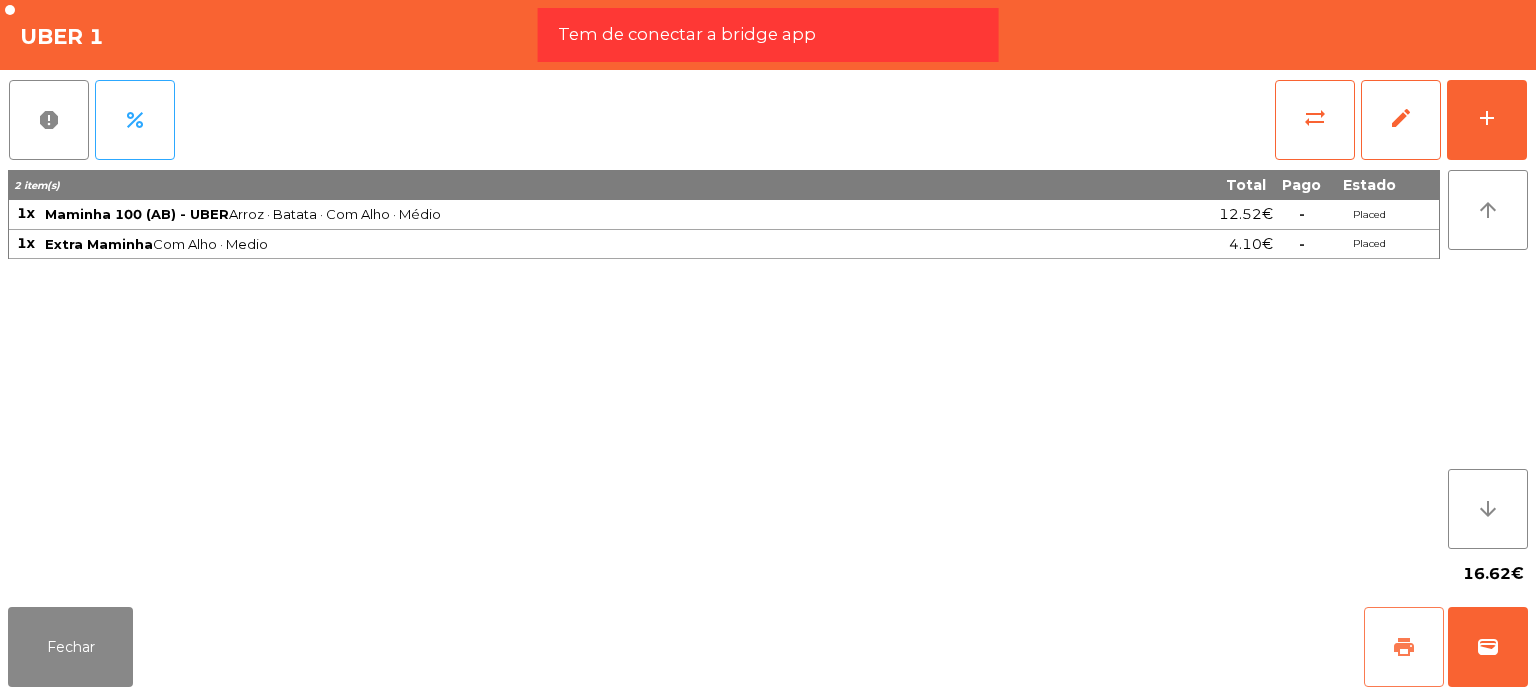 click on "print" 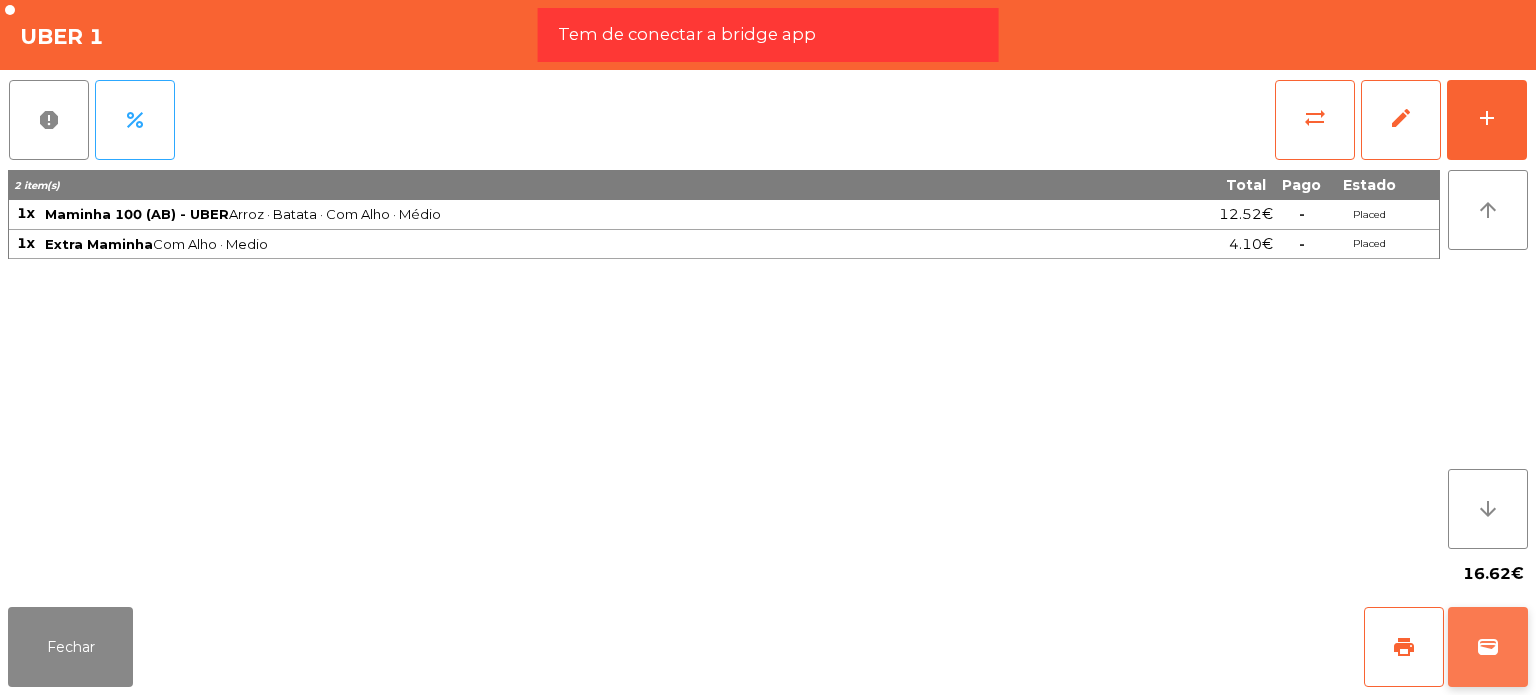 click on "wallet" 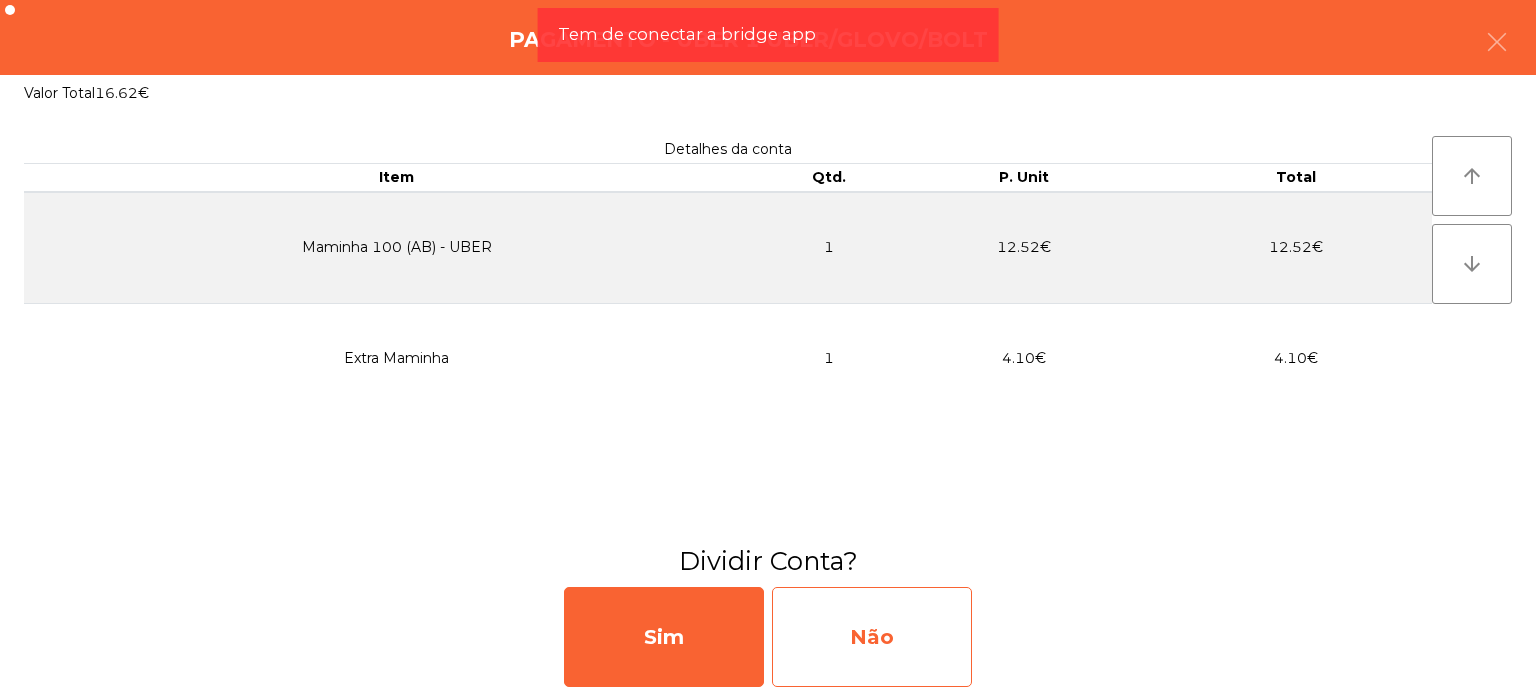click on "Não" 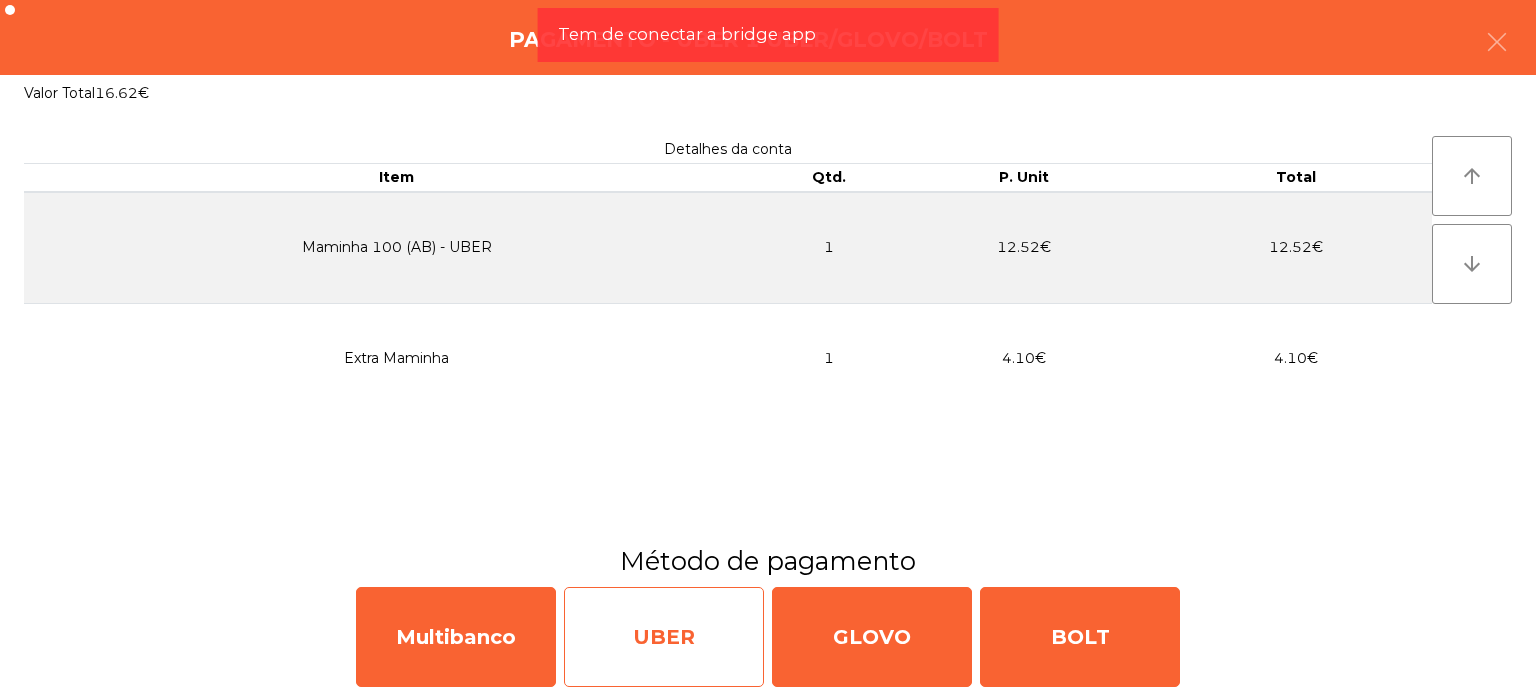 click on "UBER" 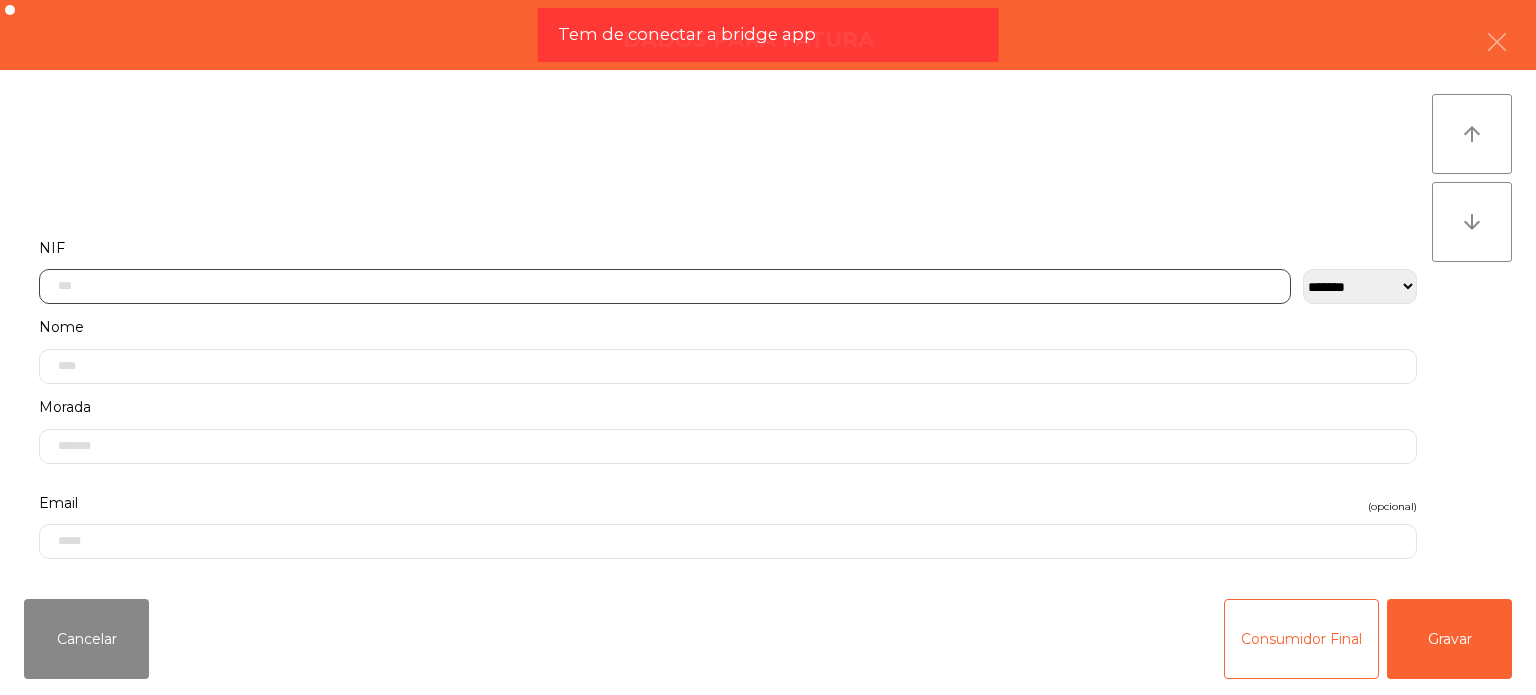 click 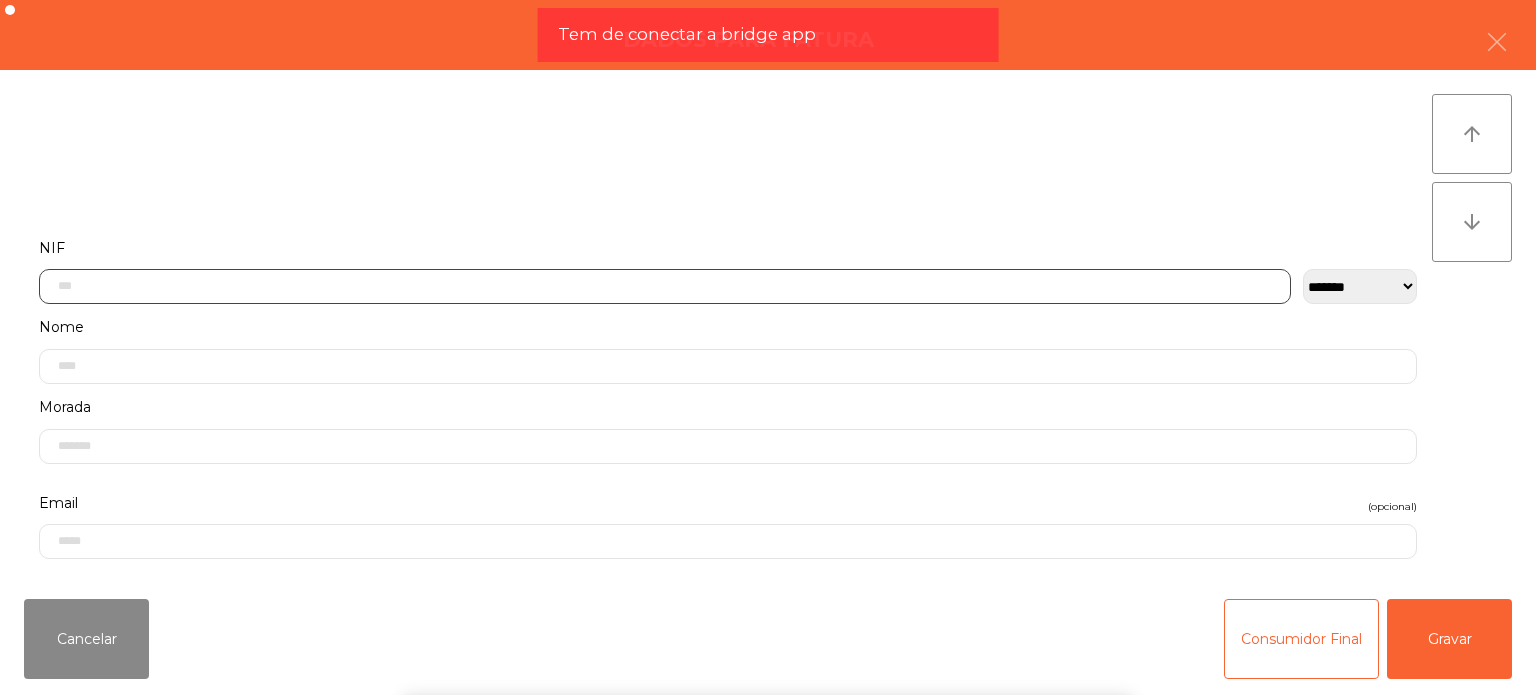scroll, scrollTop: 139, scrollLeft: 0, axis: vertical 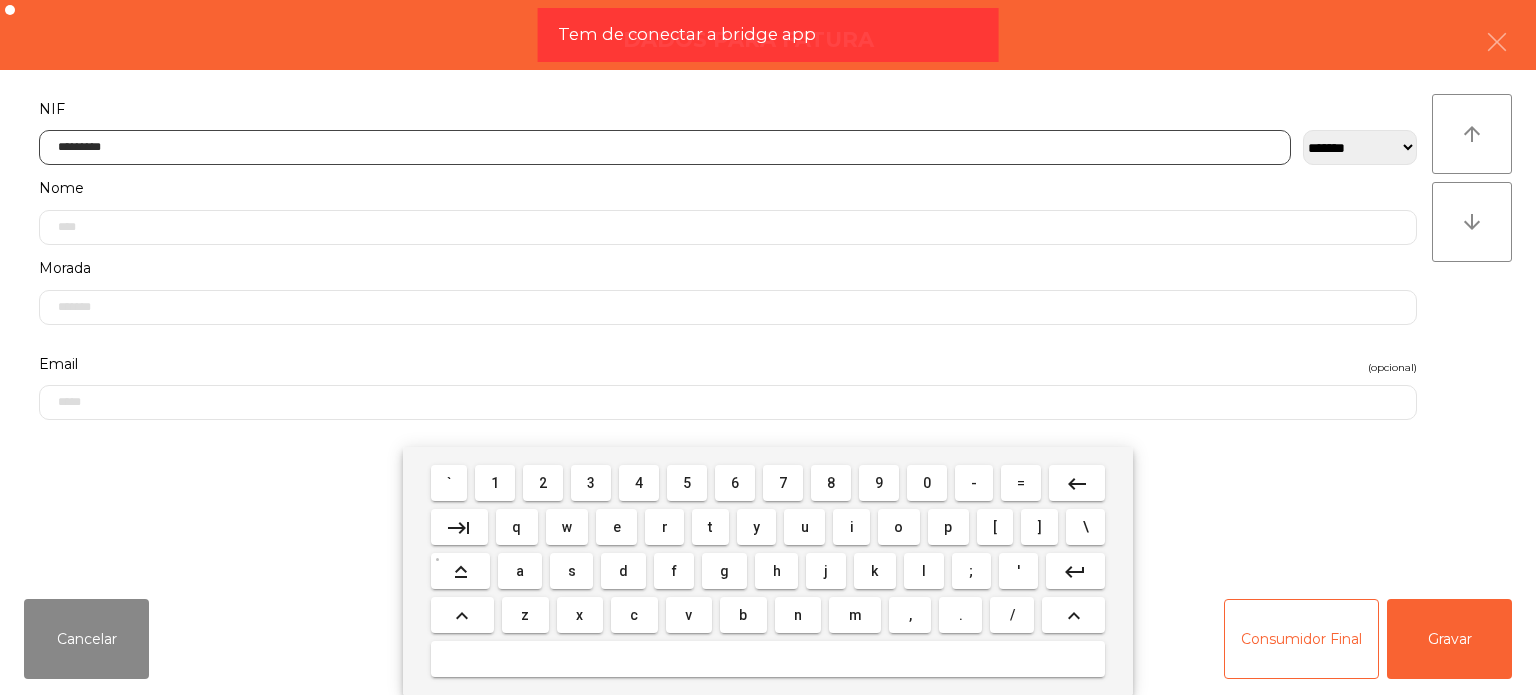 type on "*********" 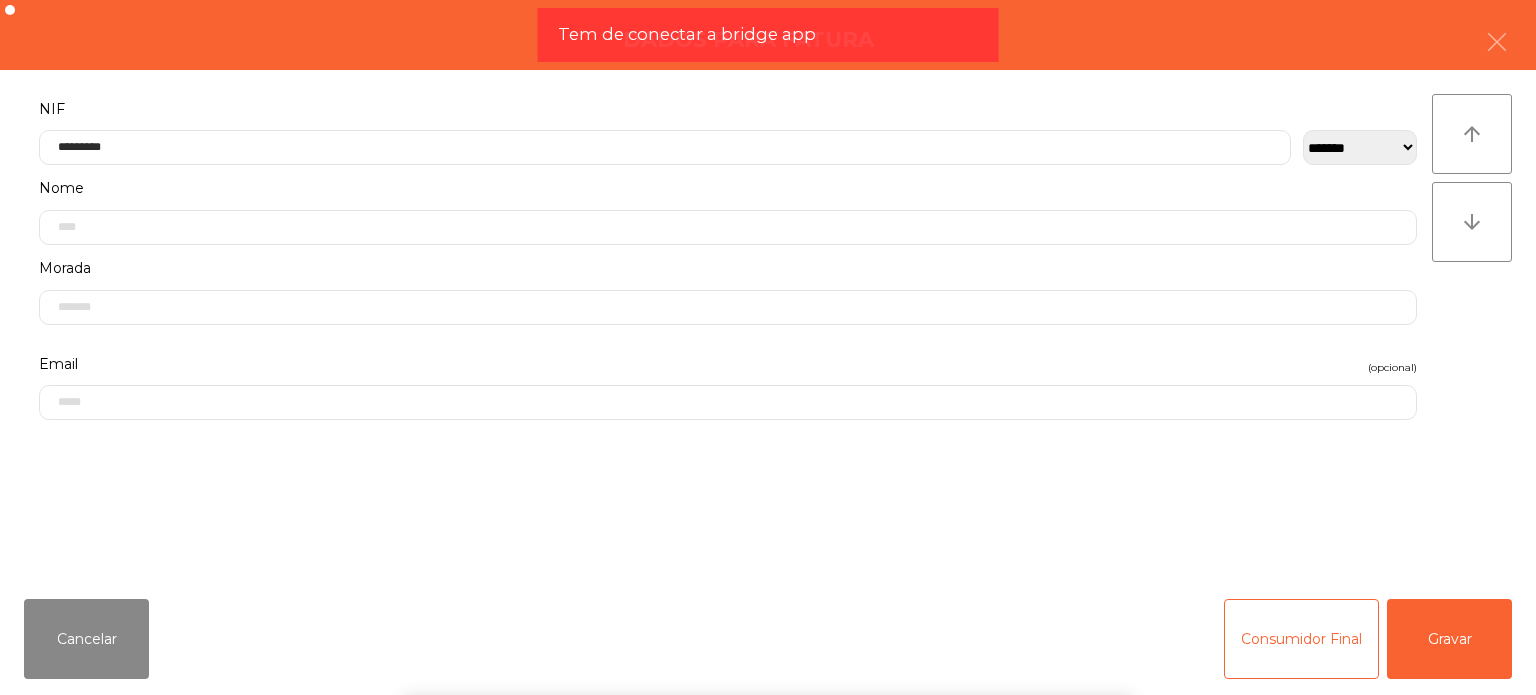 click on "` 1 2 3 4 5 6 7 8 9 0 - = keyboard_backspace keyboard_tab q w e r t y u i o p [ ] \ keyboard_capslock a s d f g h j k l ; ' keyboard_return keyboard_arrow_up z x c v b n m , . / keyboard_arrow_up" at bounding box center (768, 571) 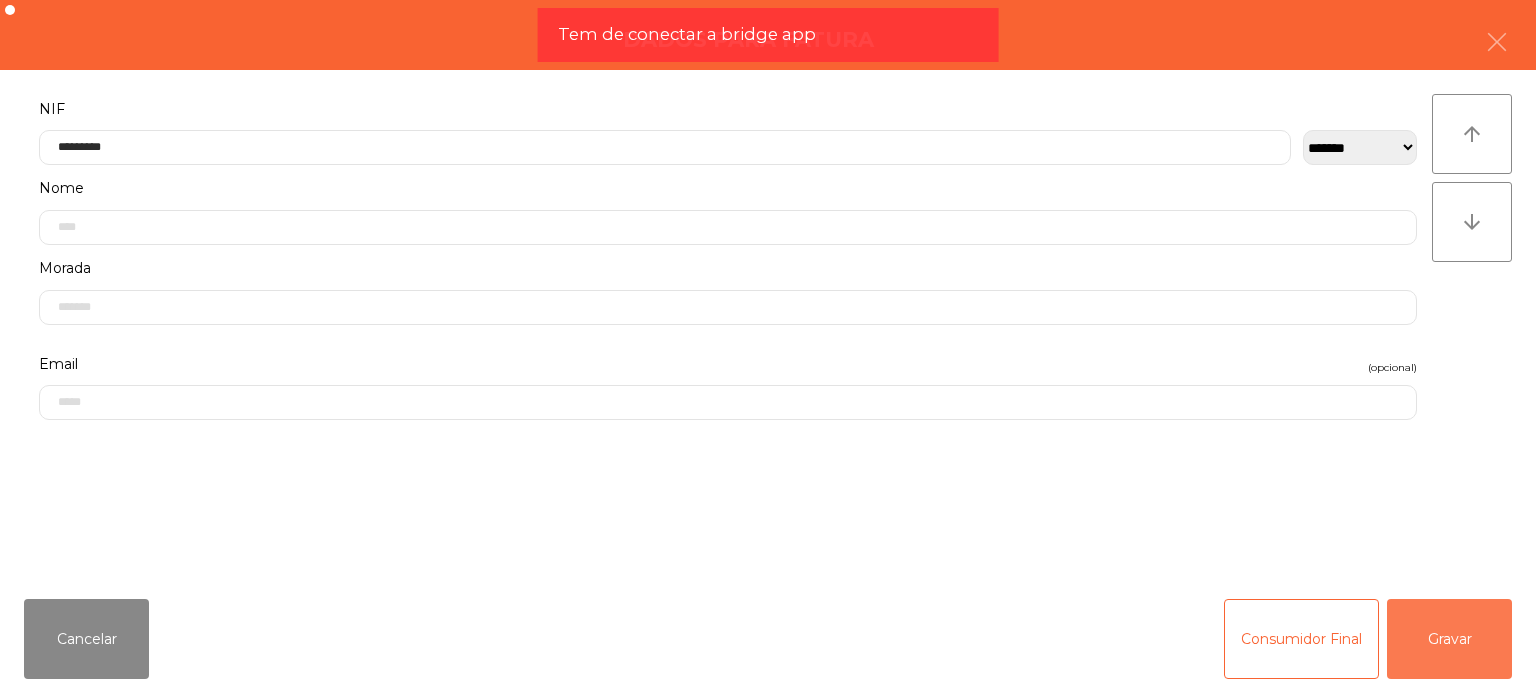 click on "Gravar" 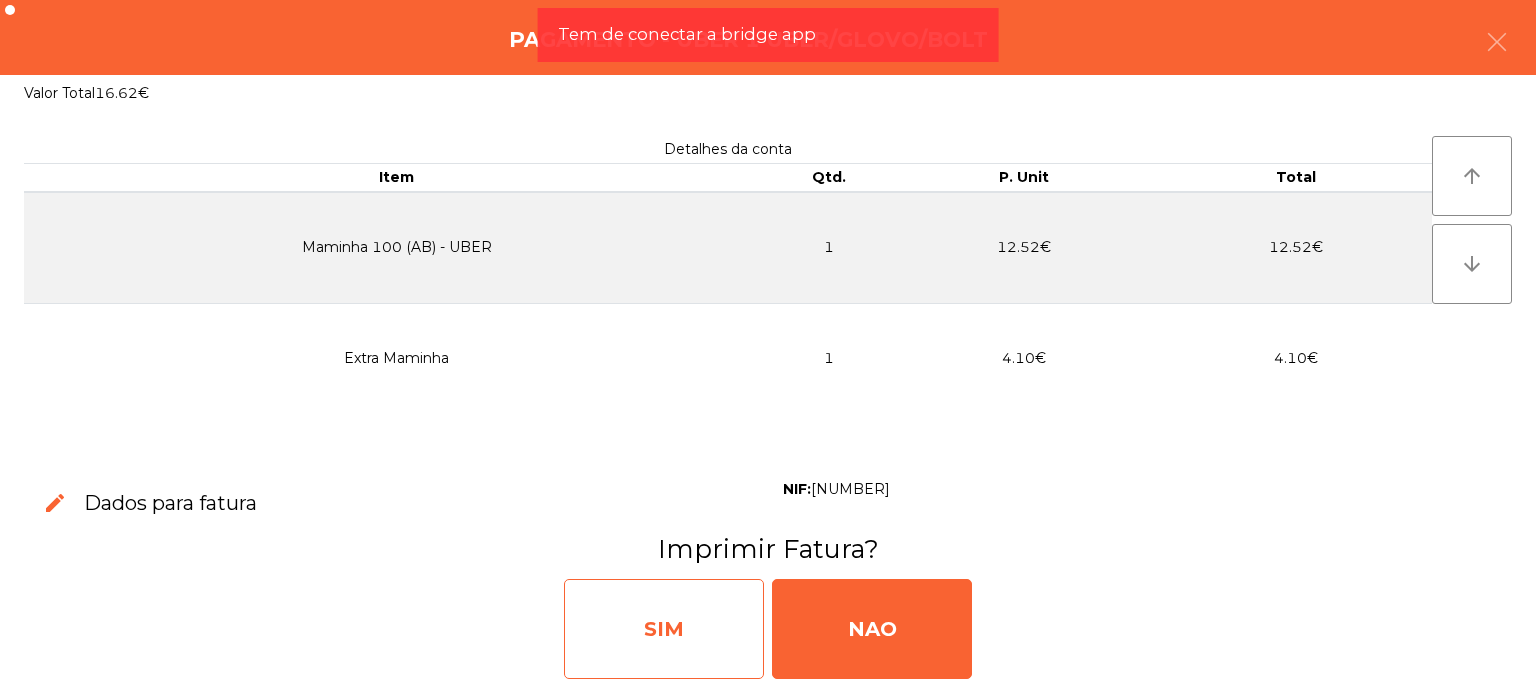 click on "SIM" 